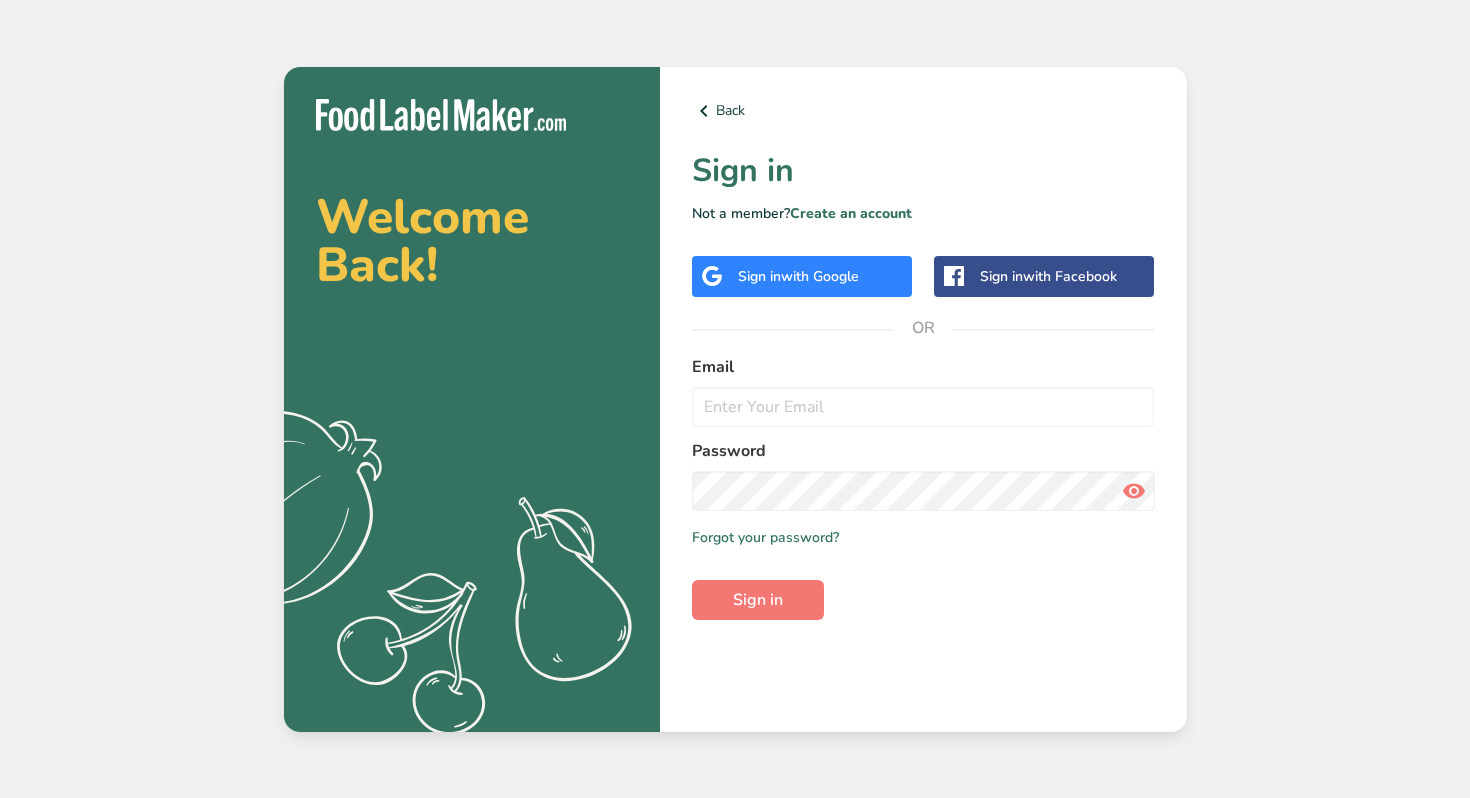 scroll, scrollTop: 0, scrollLeft: 0, axis: both 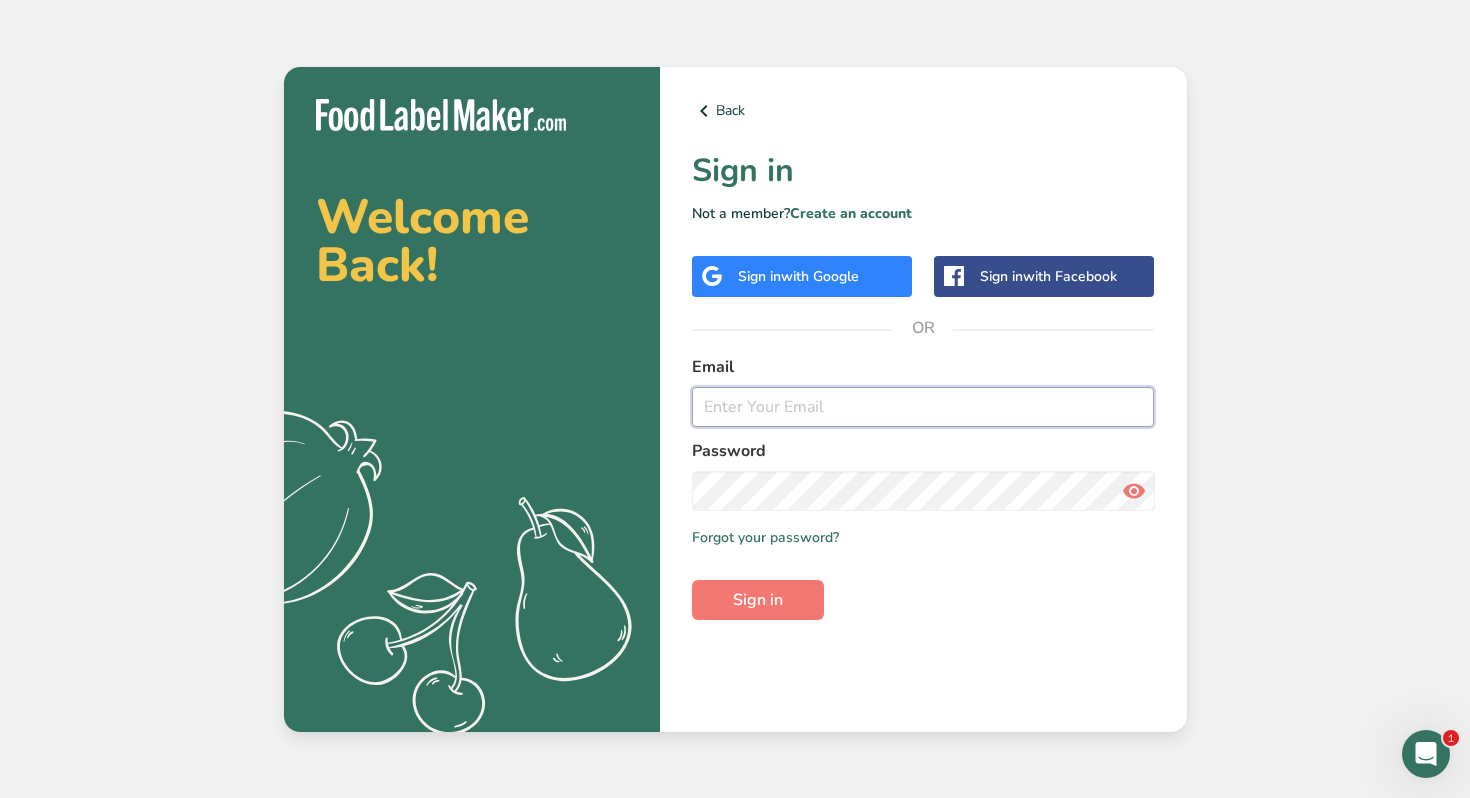 click at bounding box center [923, 407] 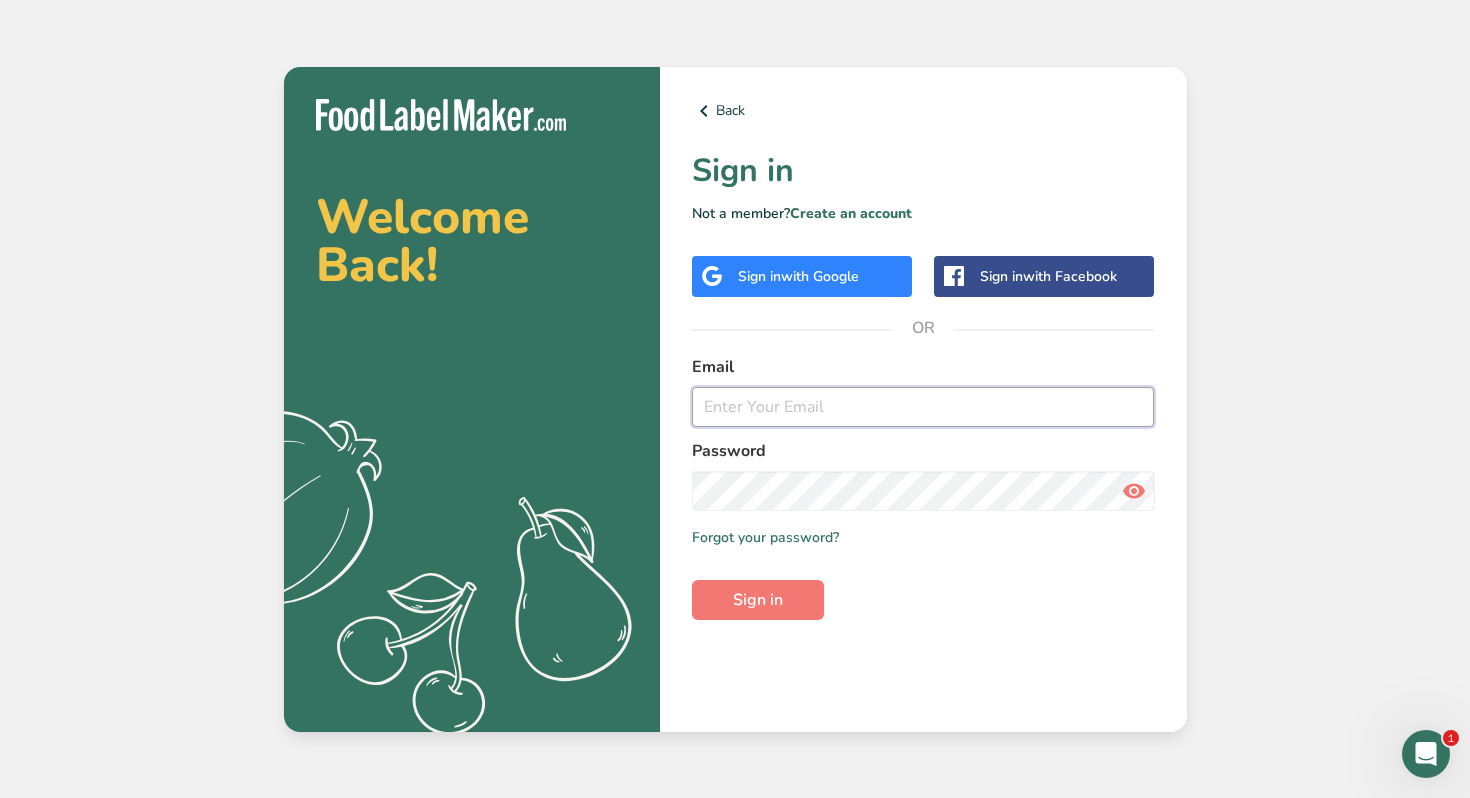 type on "saleh@bissou.ae" 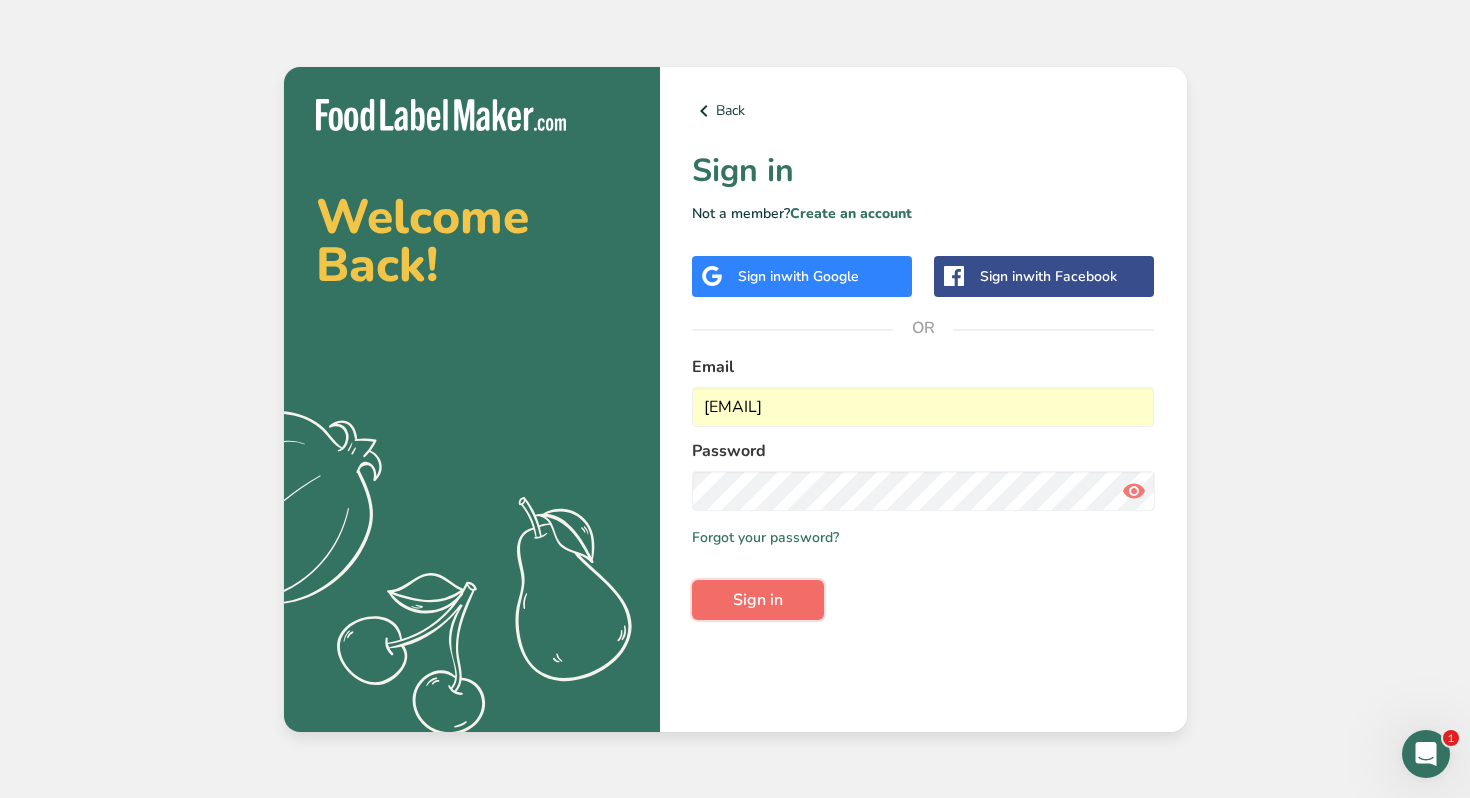 click on "Sign in" at bounding box center (758, 600) 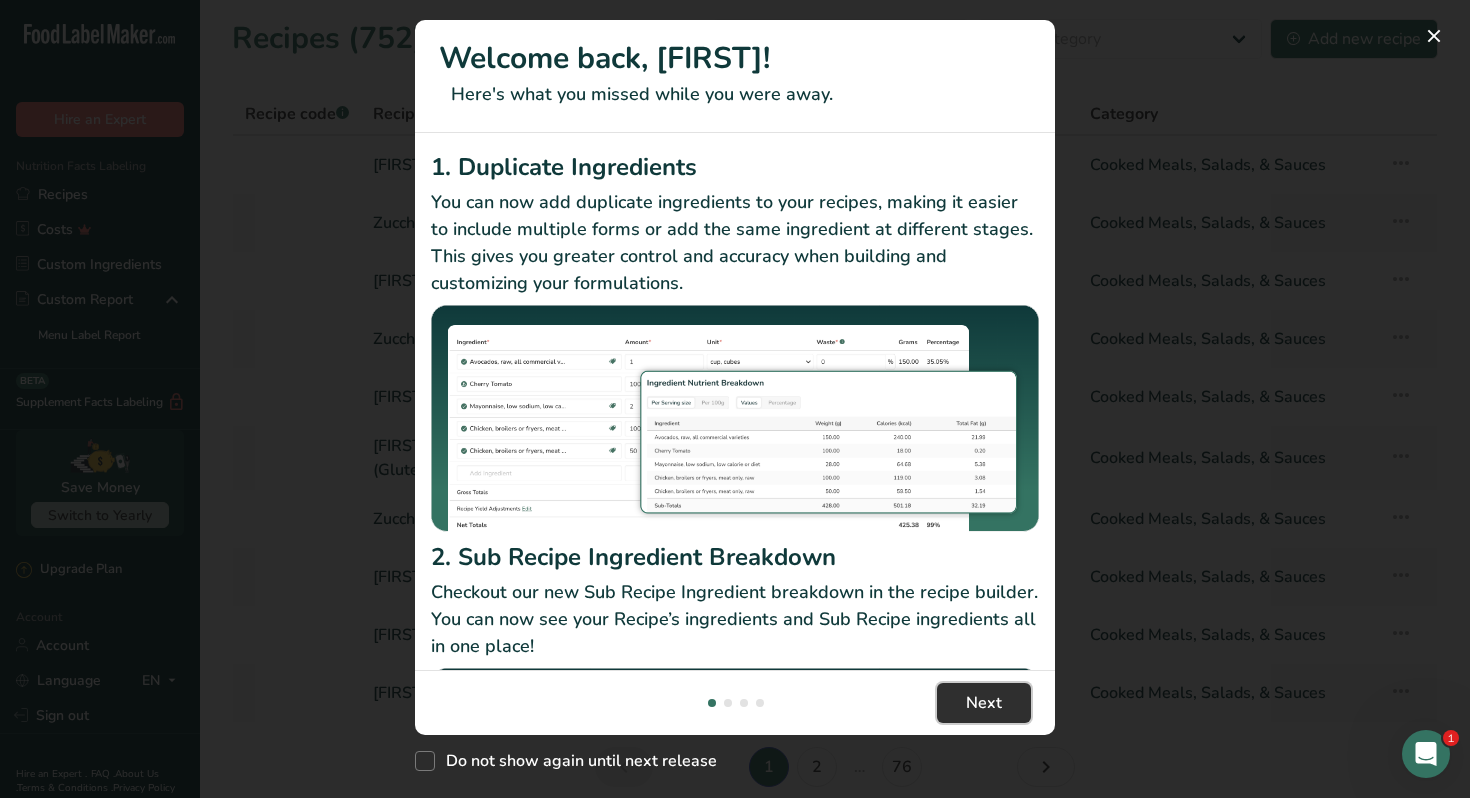 click on "Next" at bounding box center (984, 703) 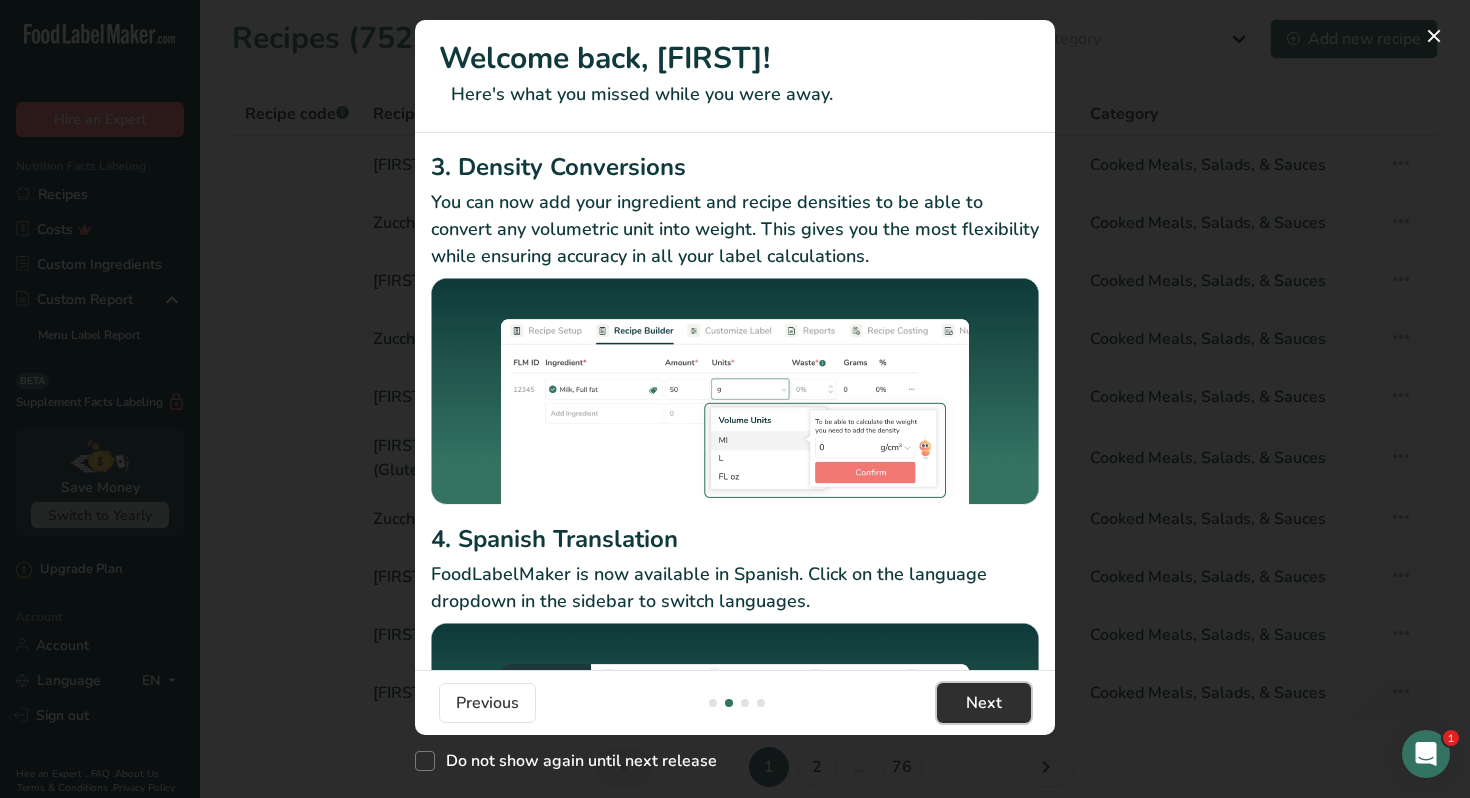 click on "Next" at bounding box center (984, 703) 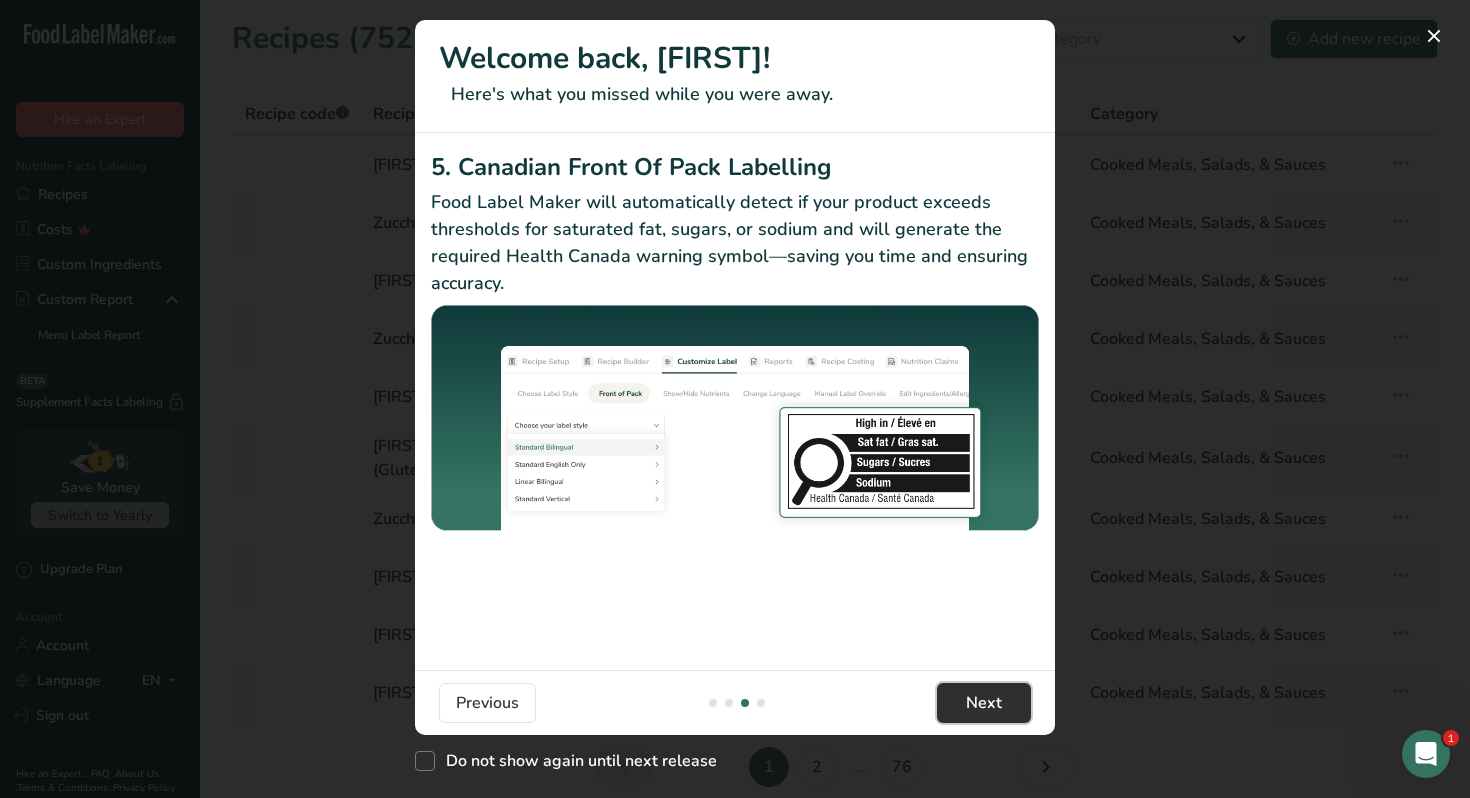 click on "Next" at bounding box center (984, 703) 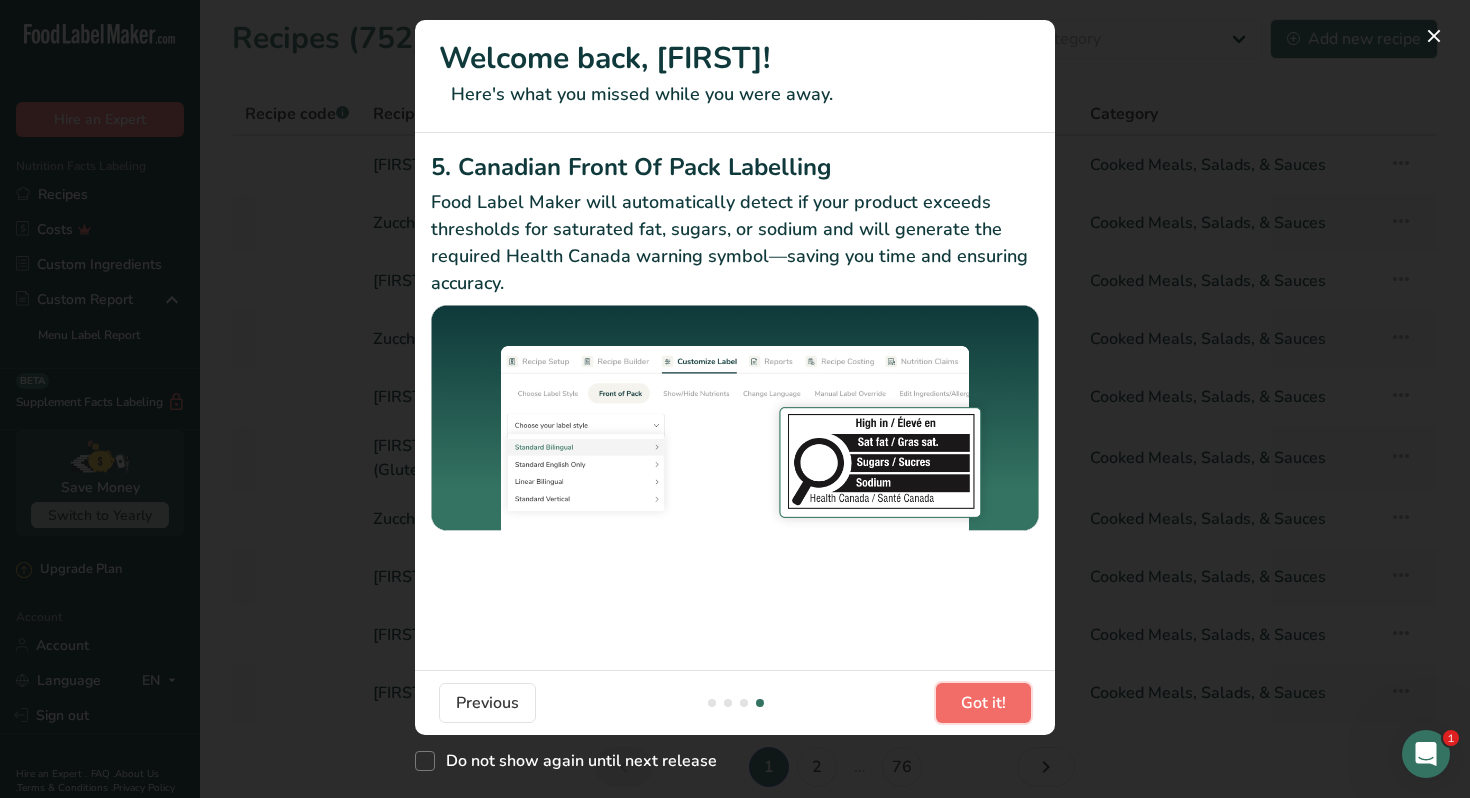scroll, scrollTop: 0, scrollLeft: 1920, axis: horizontal 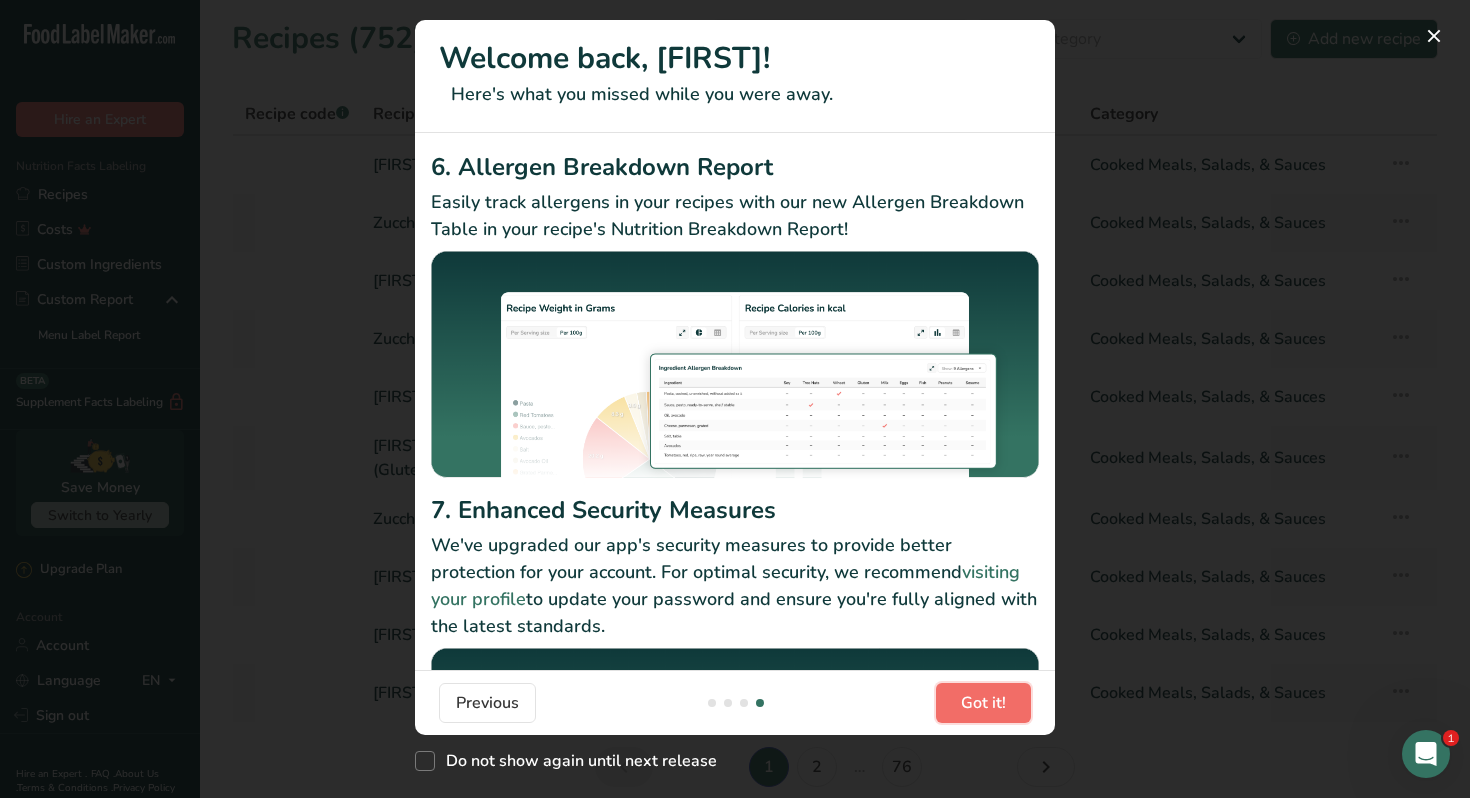 click on "Got it!" at bounding box center (983, 703) 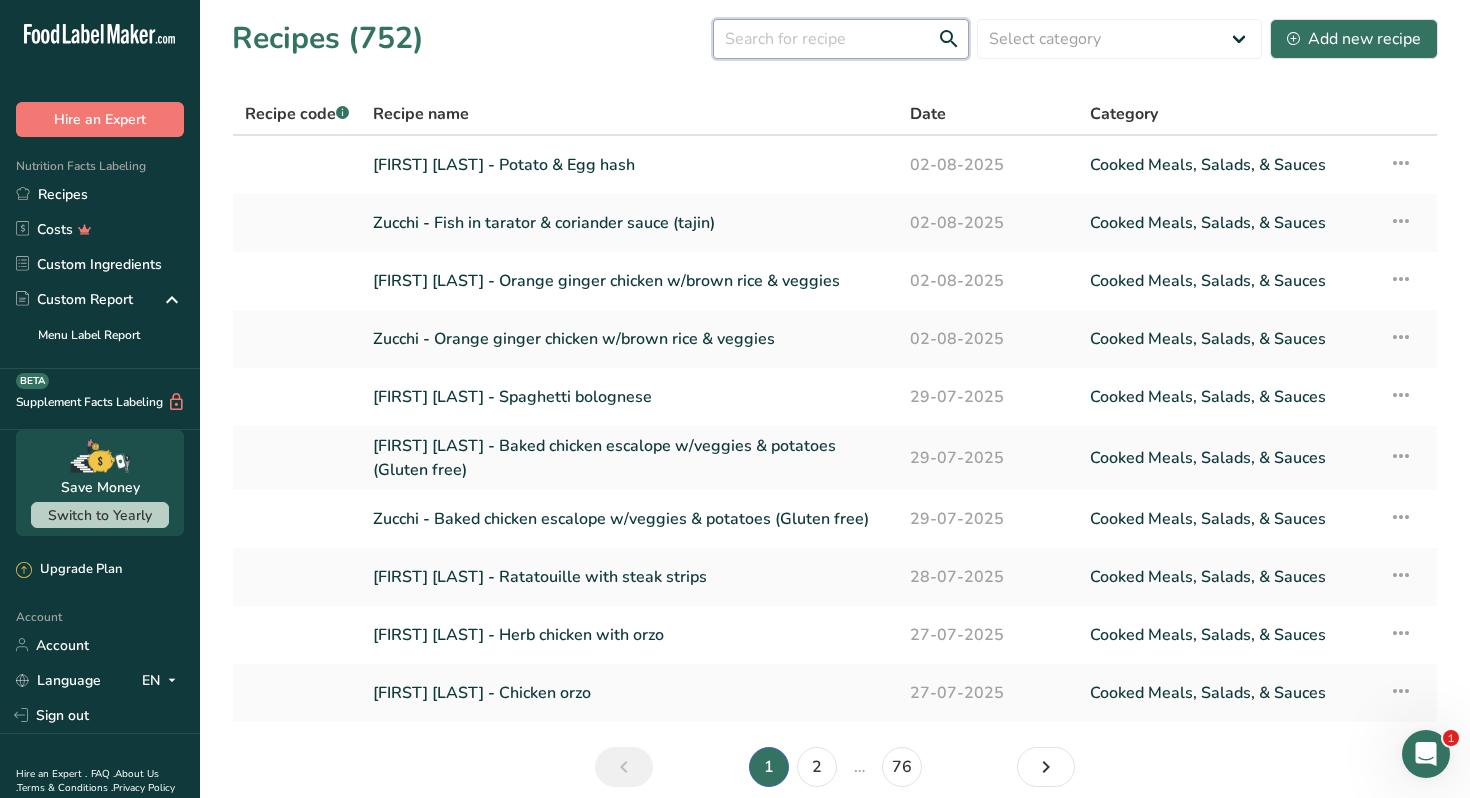 click at bounding box center [841, 39] 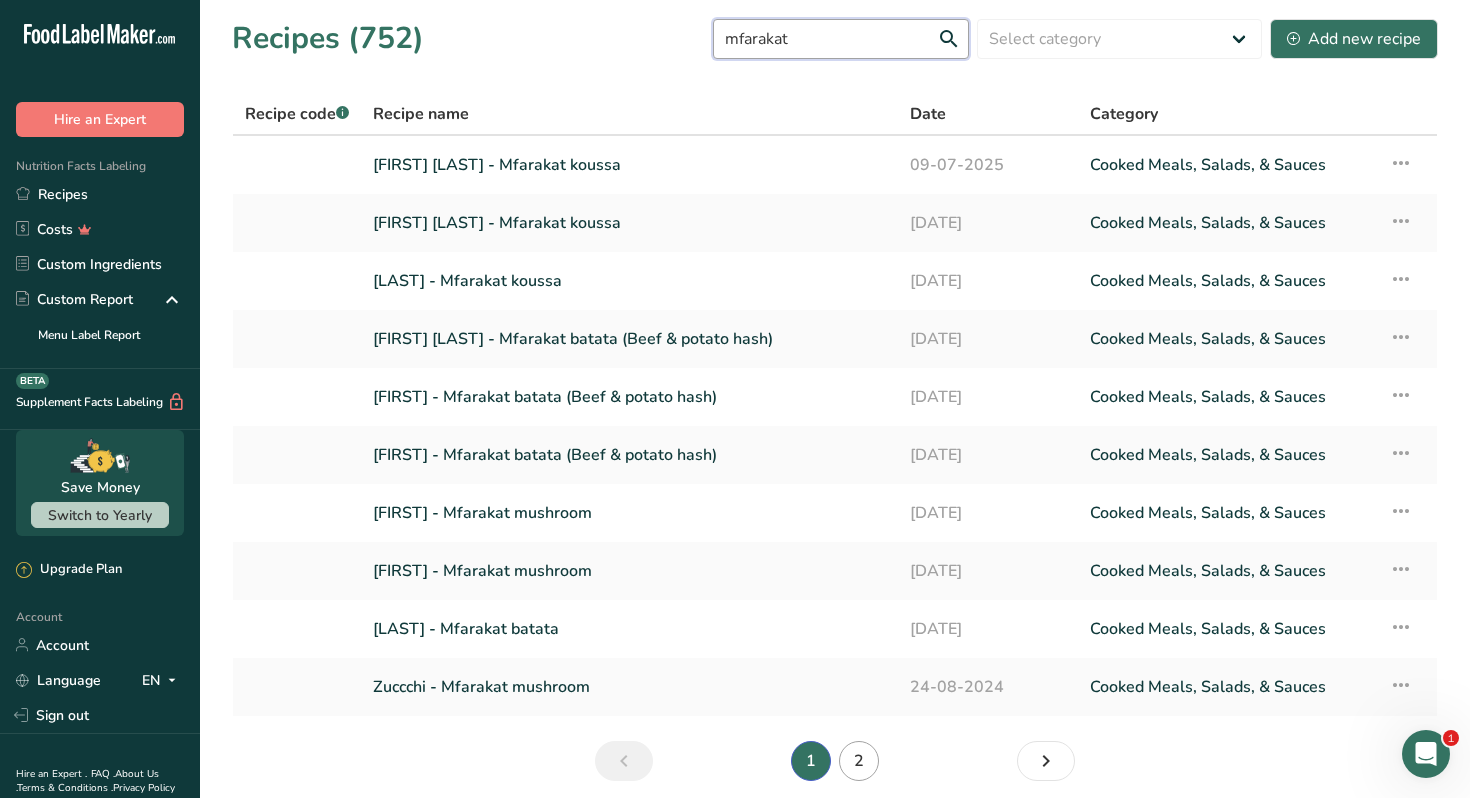 type on "mfarakat" 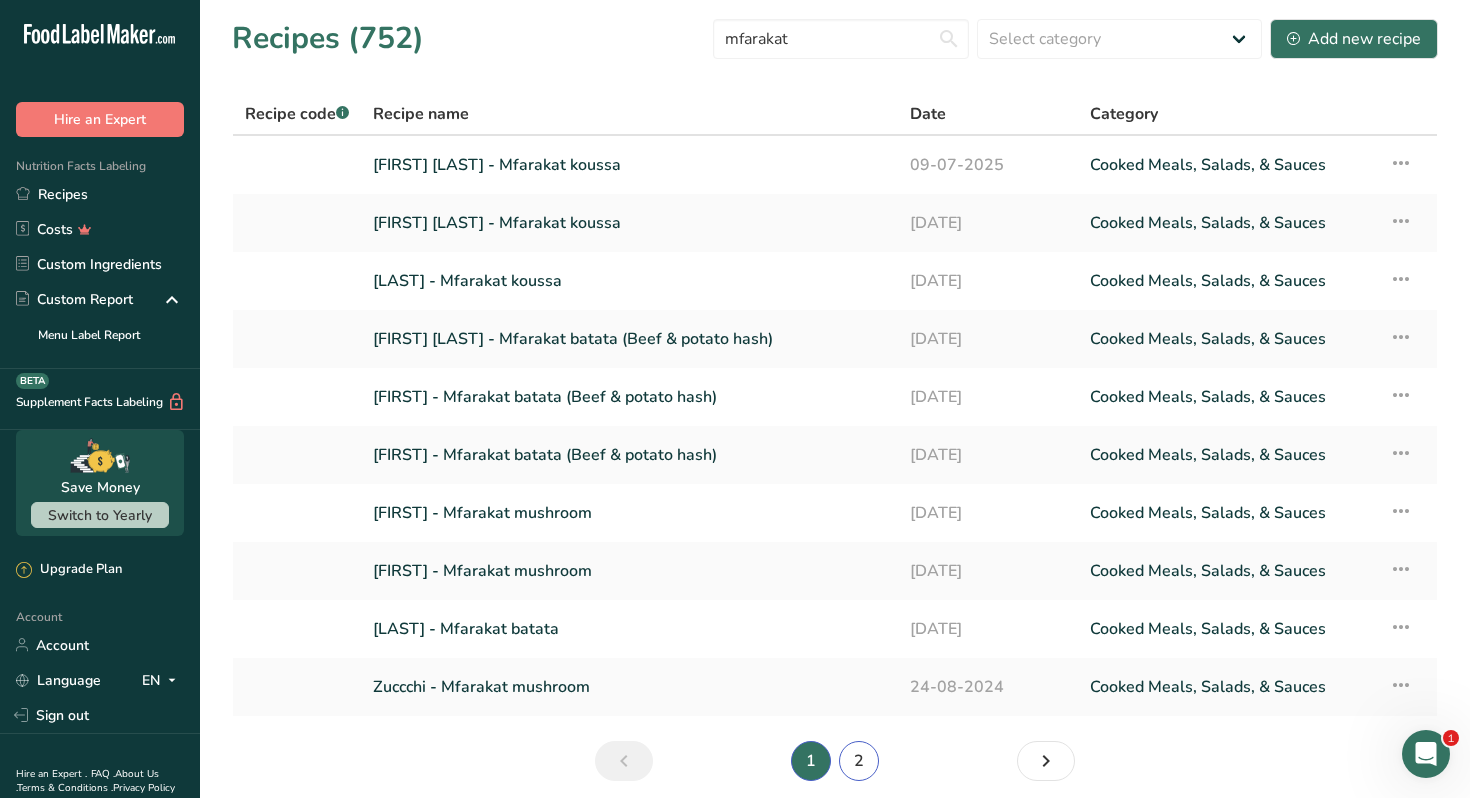click on "2" at bounding box center (859, 761) 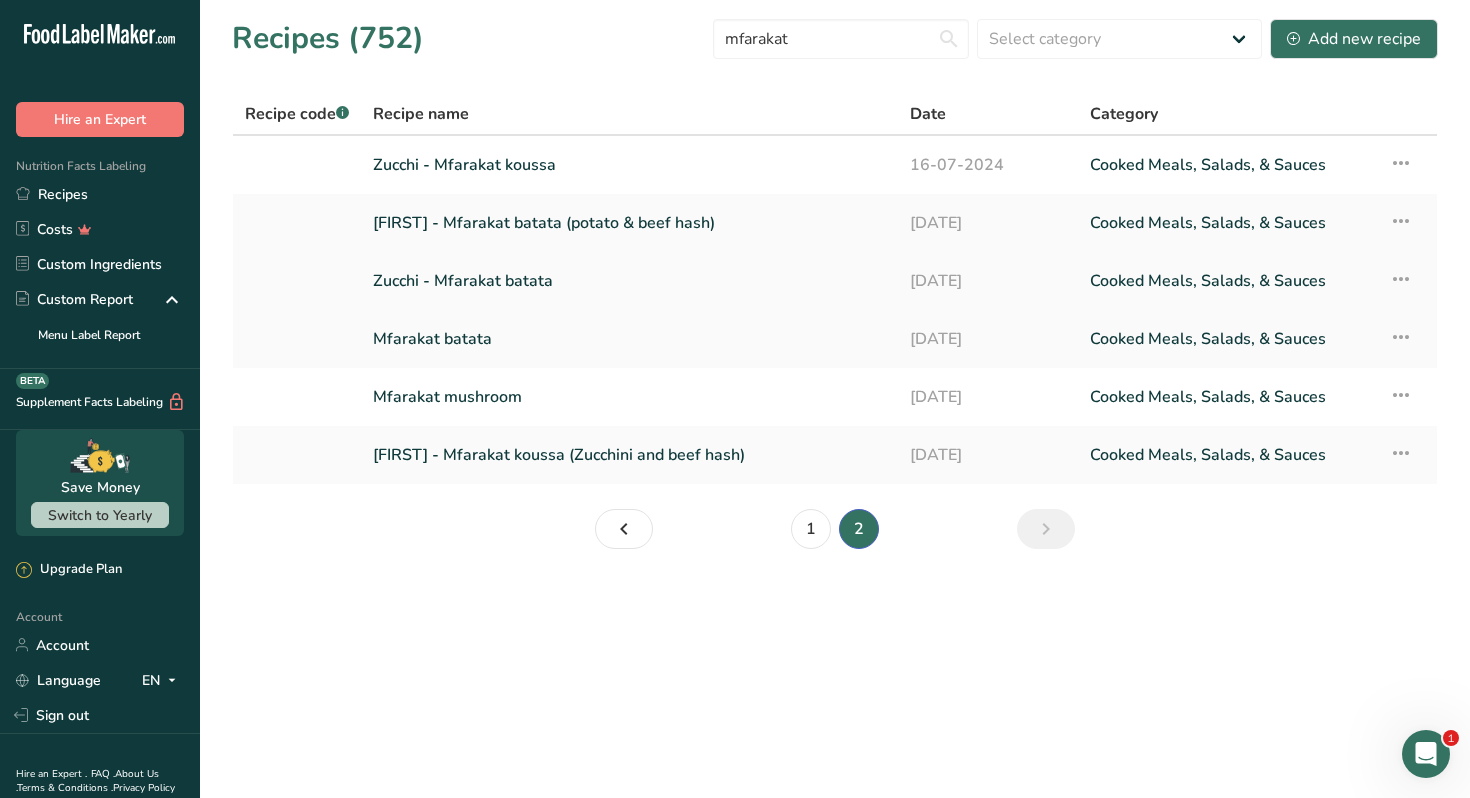 click on "Zucchi - Mfarakat batata" at bounding box center [629, 281] 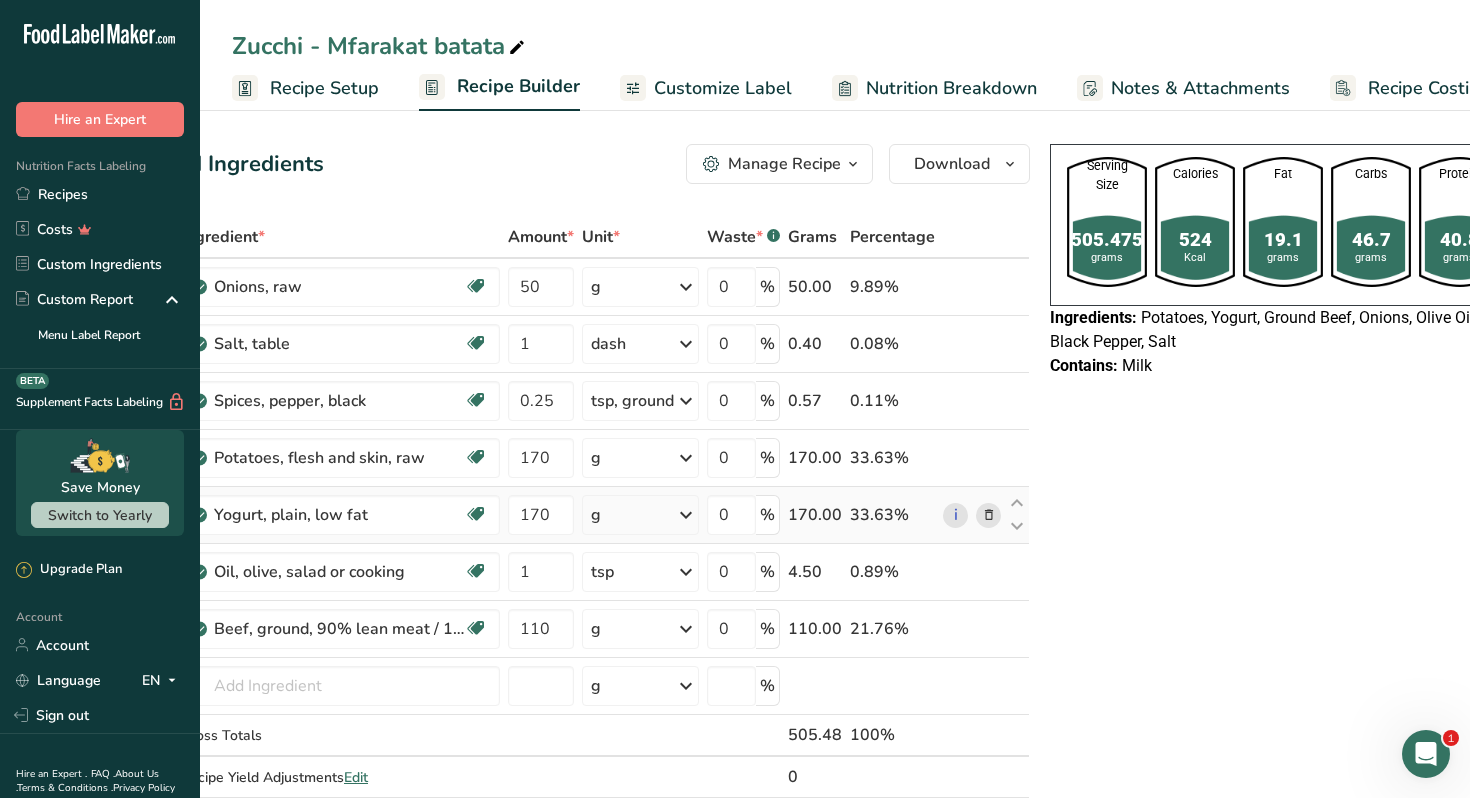 scroll, scrollTop: 0, scrollLeft: 0, axis: both 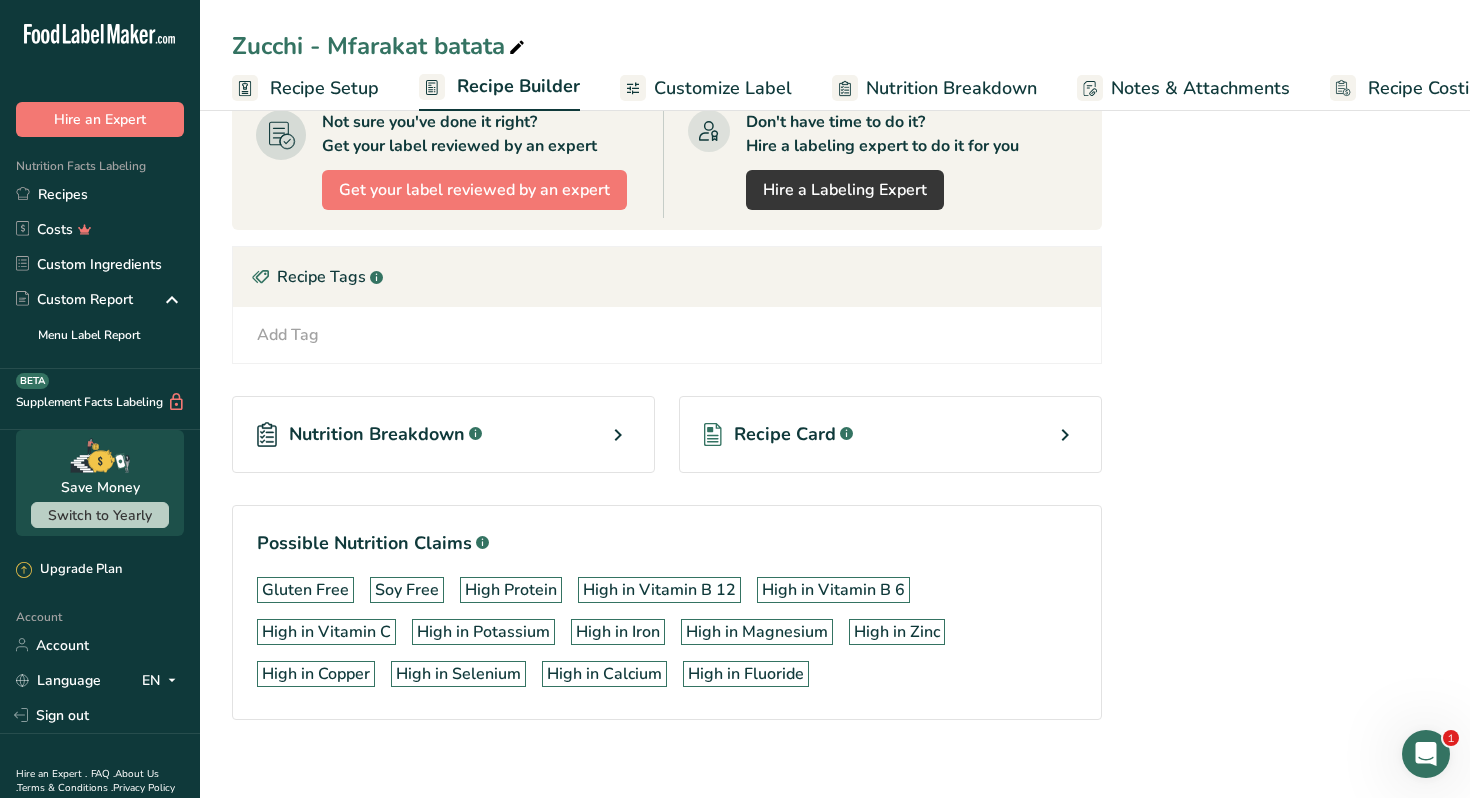 click on "Recipe Card
.a-a{fill:#347362;}.b-a{fill:#fff;}" at bounding box center [890, 434] 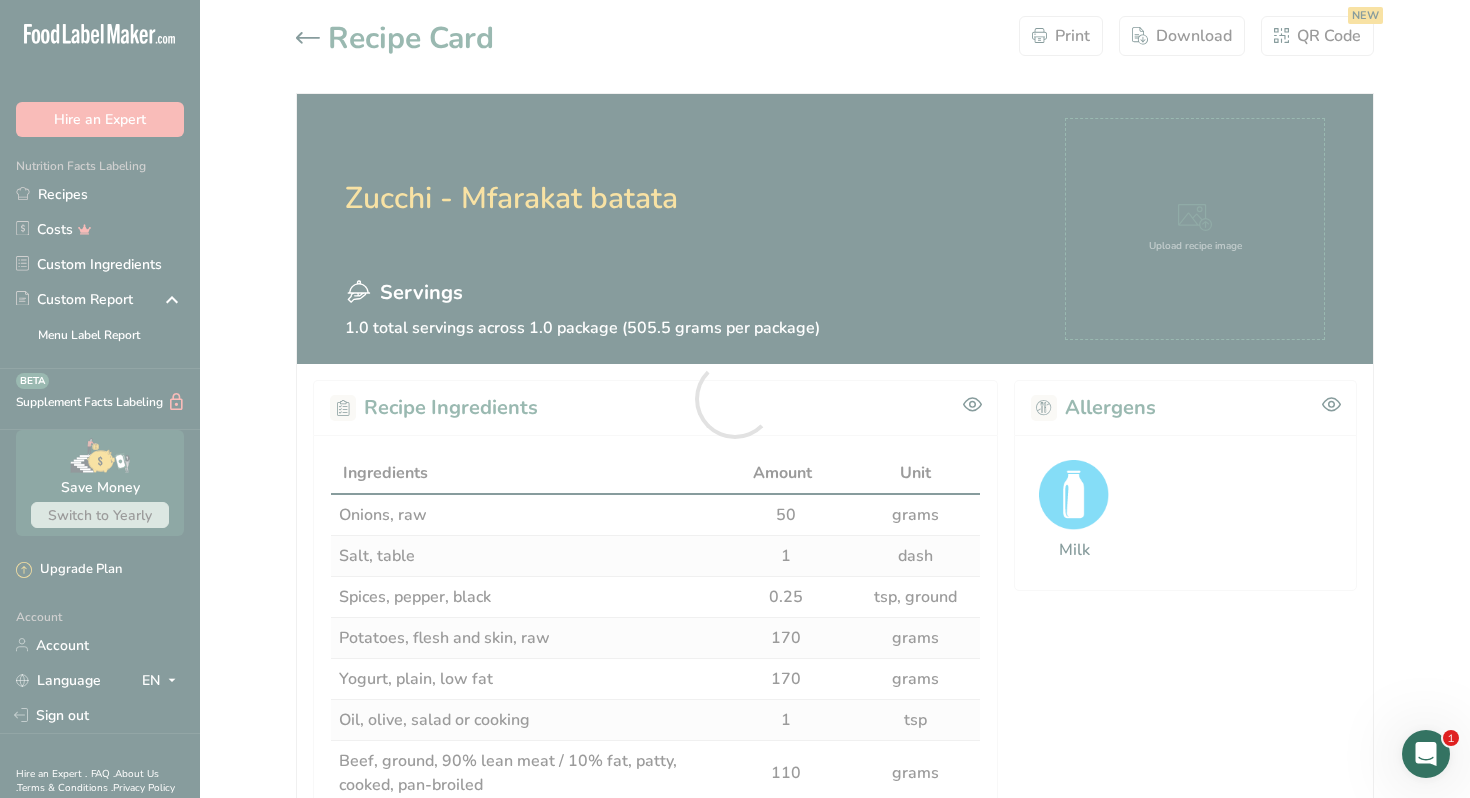 scroll, scrollTop: 0, scrollLeft: 0, axis: both 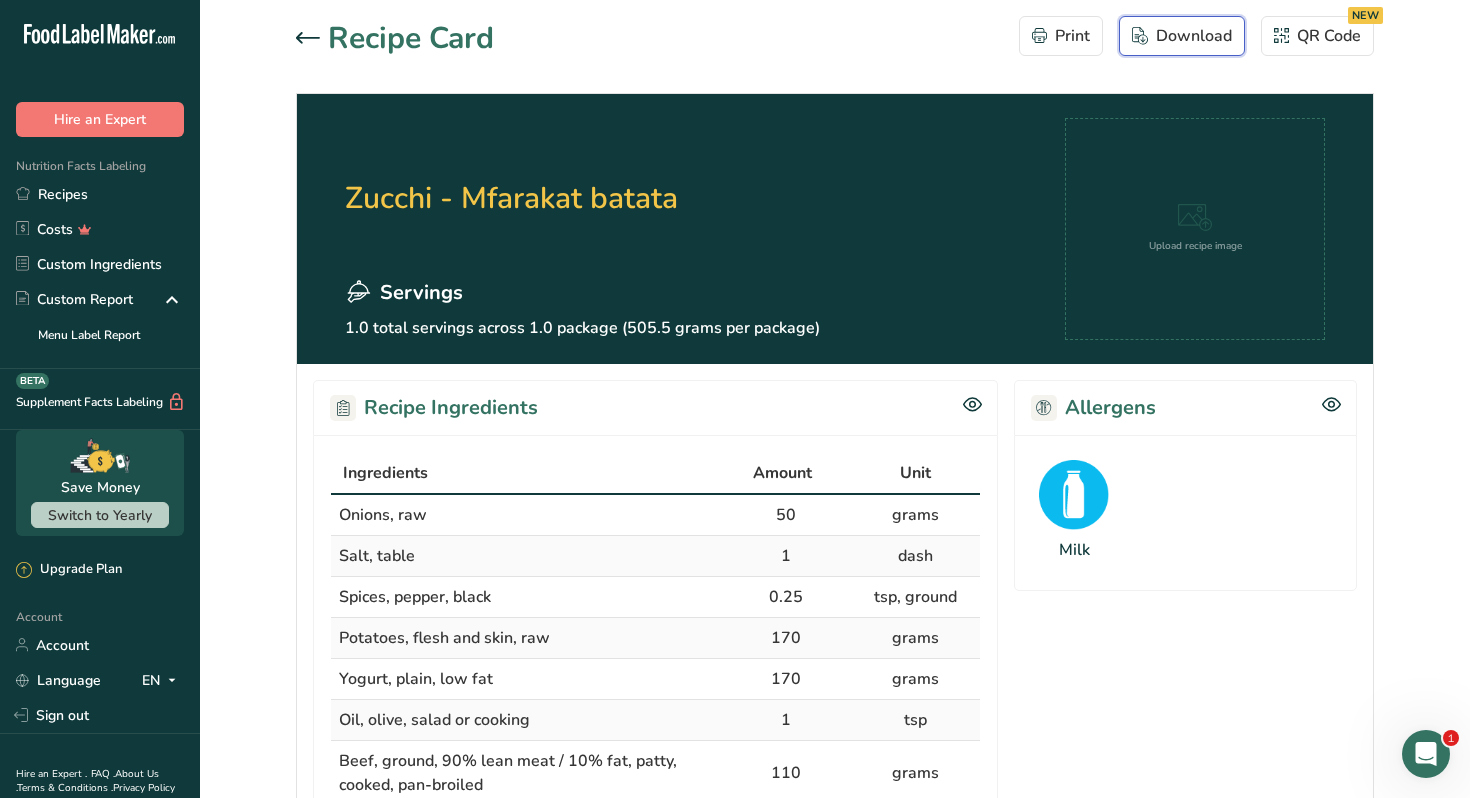 click on "Download" at bounding box center [1182, 36] 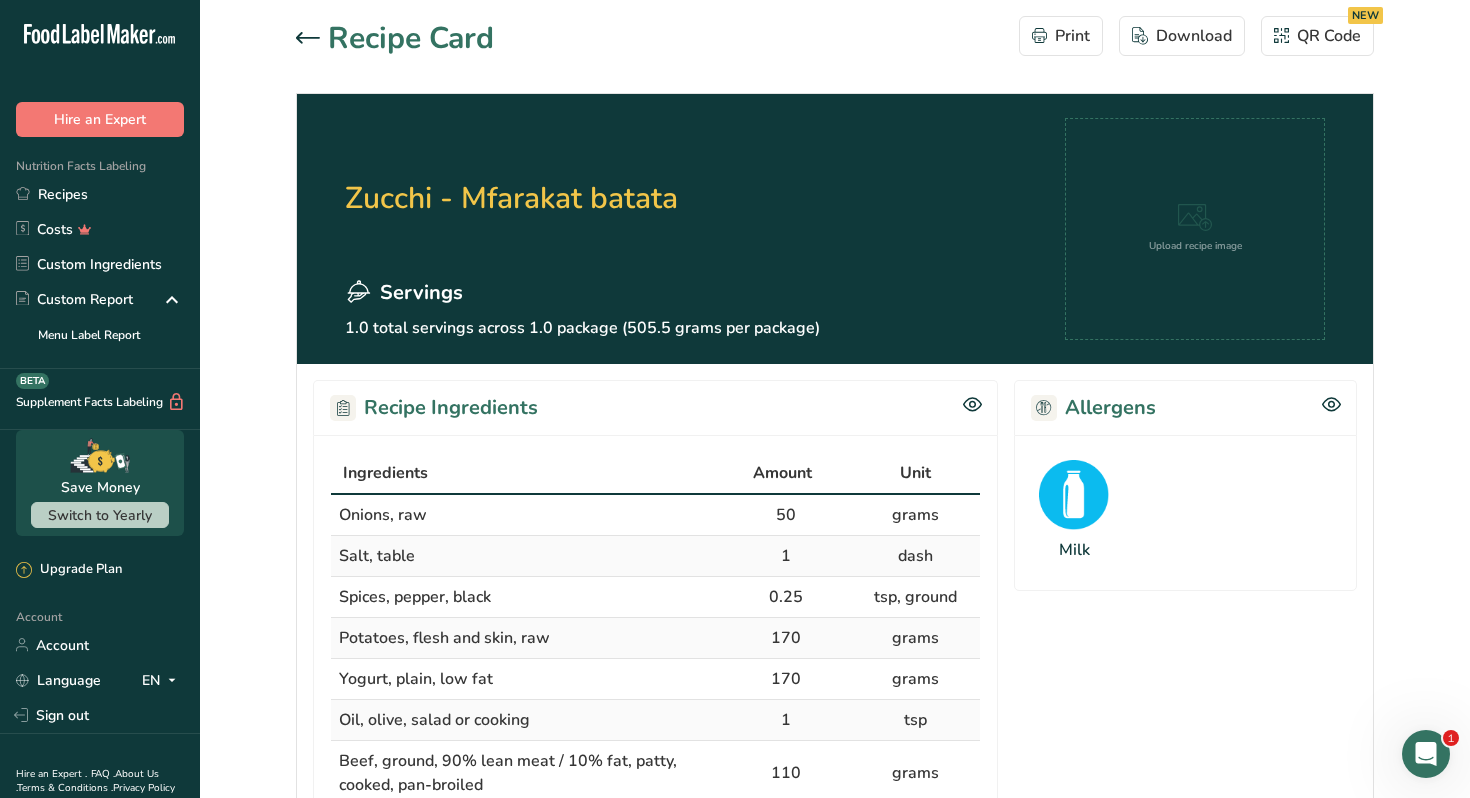 click on "Zucchi - Mfarakat batata
Servings
1.0
total servings across
1.0 package
(505.5 grams per package)
Upload recipe image" at bounding box center [835, 229] 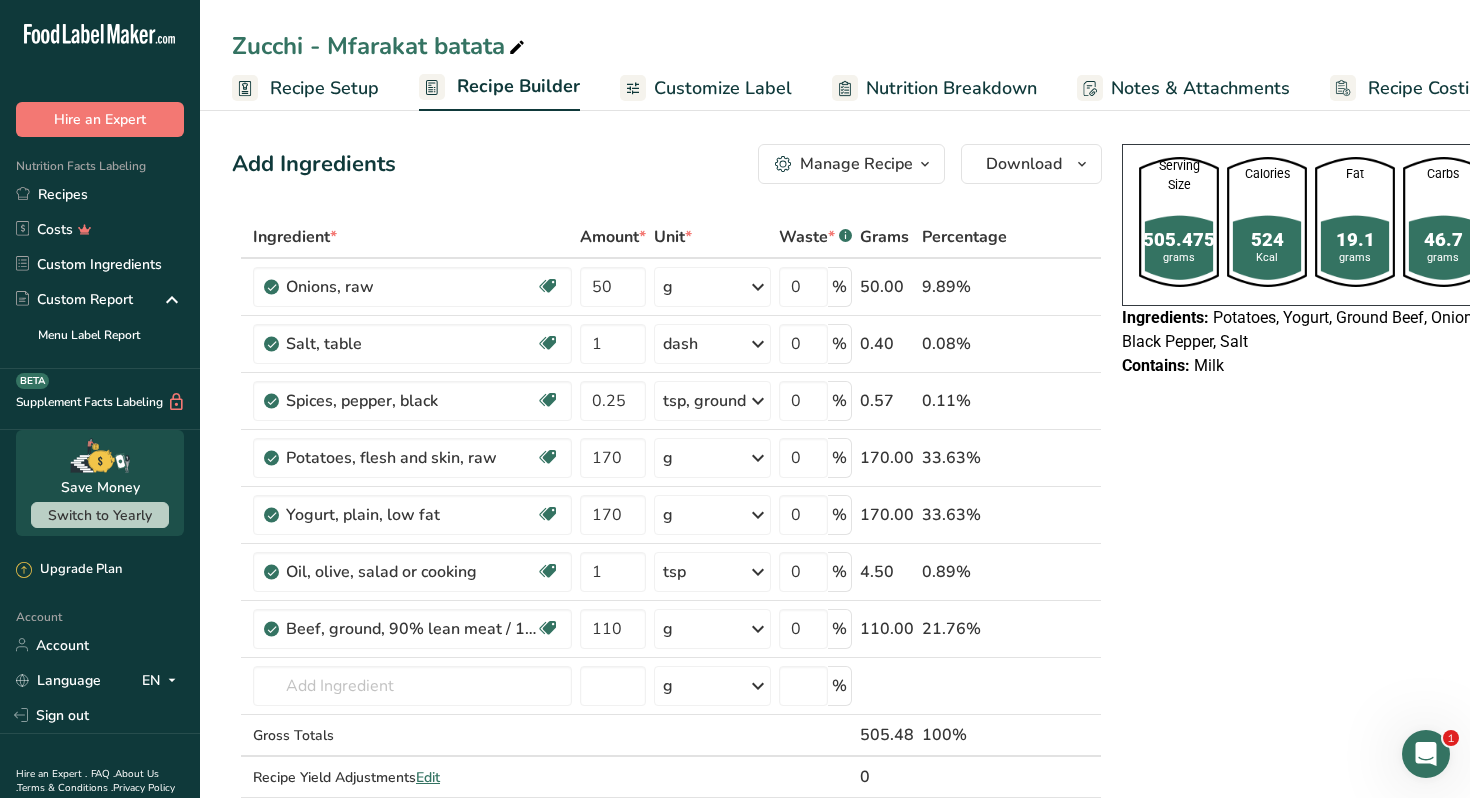 click at bounding box center [925, 164] 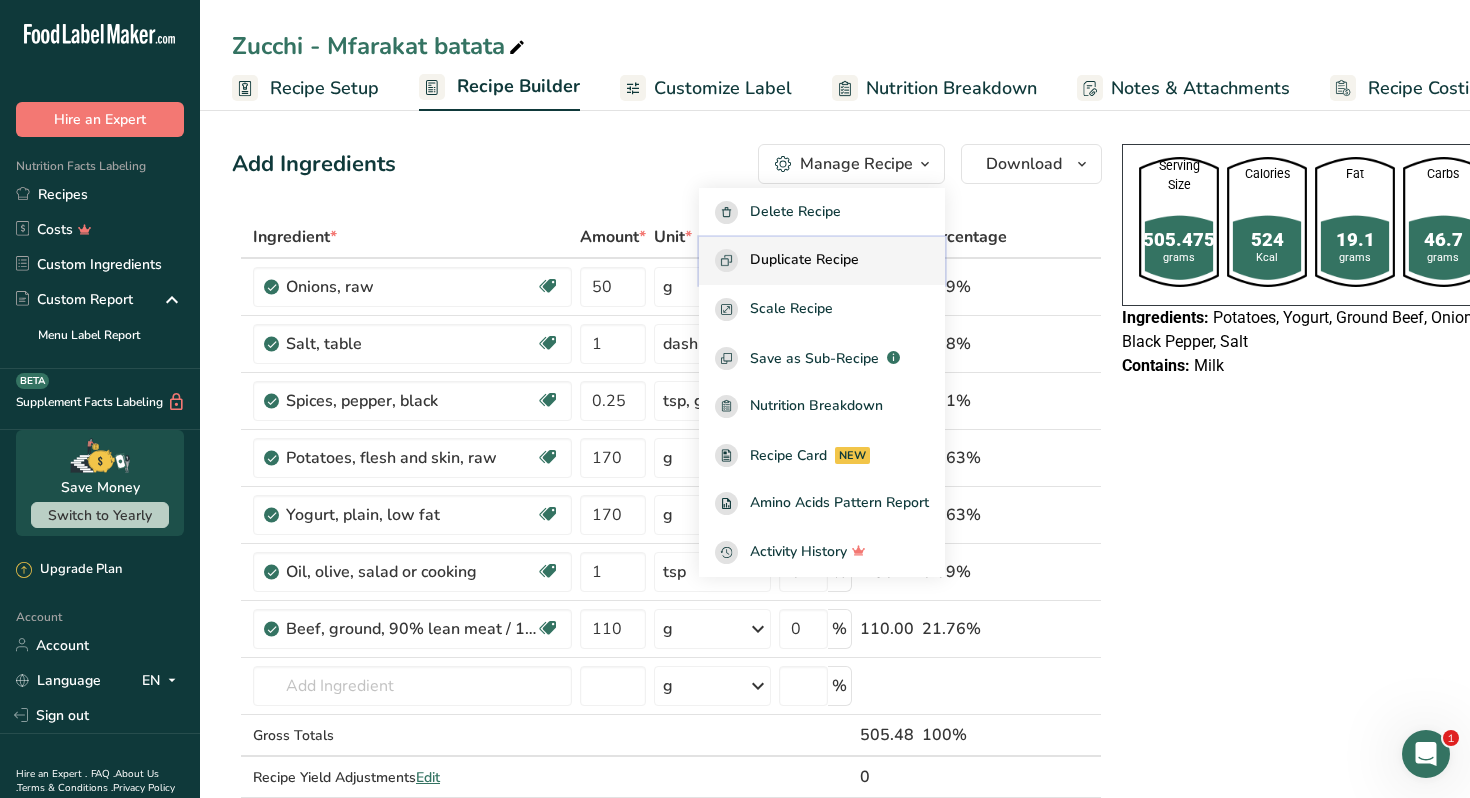 click on "Duplicate Recipe" at bounding box center (804, 260) 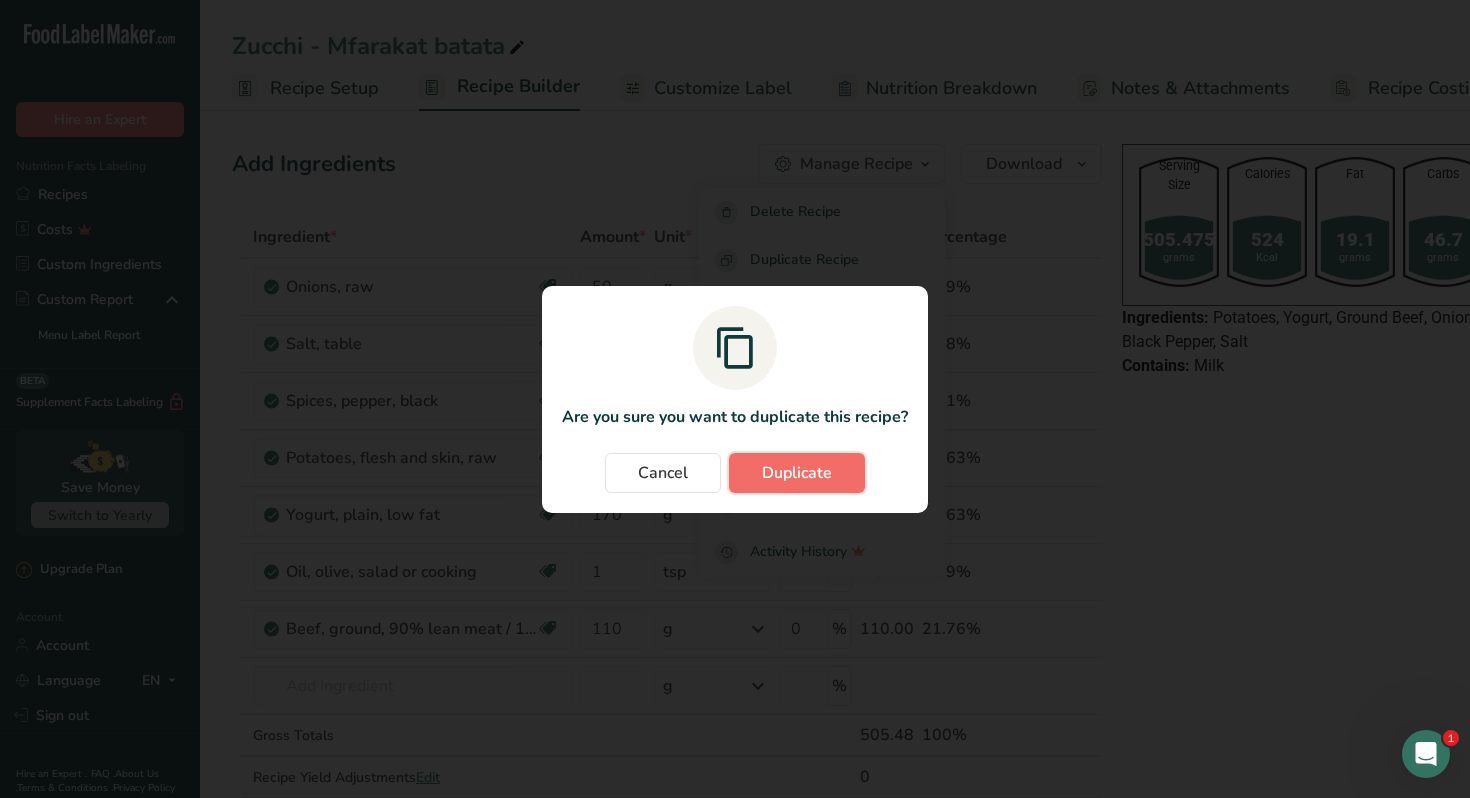 click on "Duplicate" at bounding box center (797, 473) 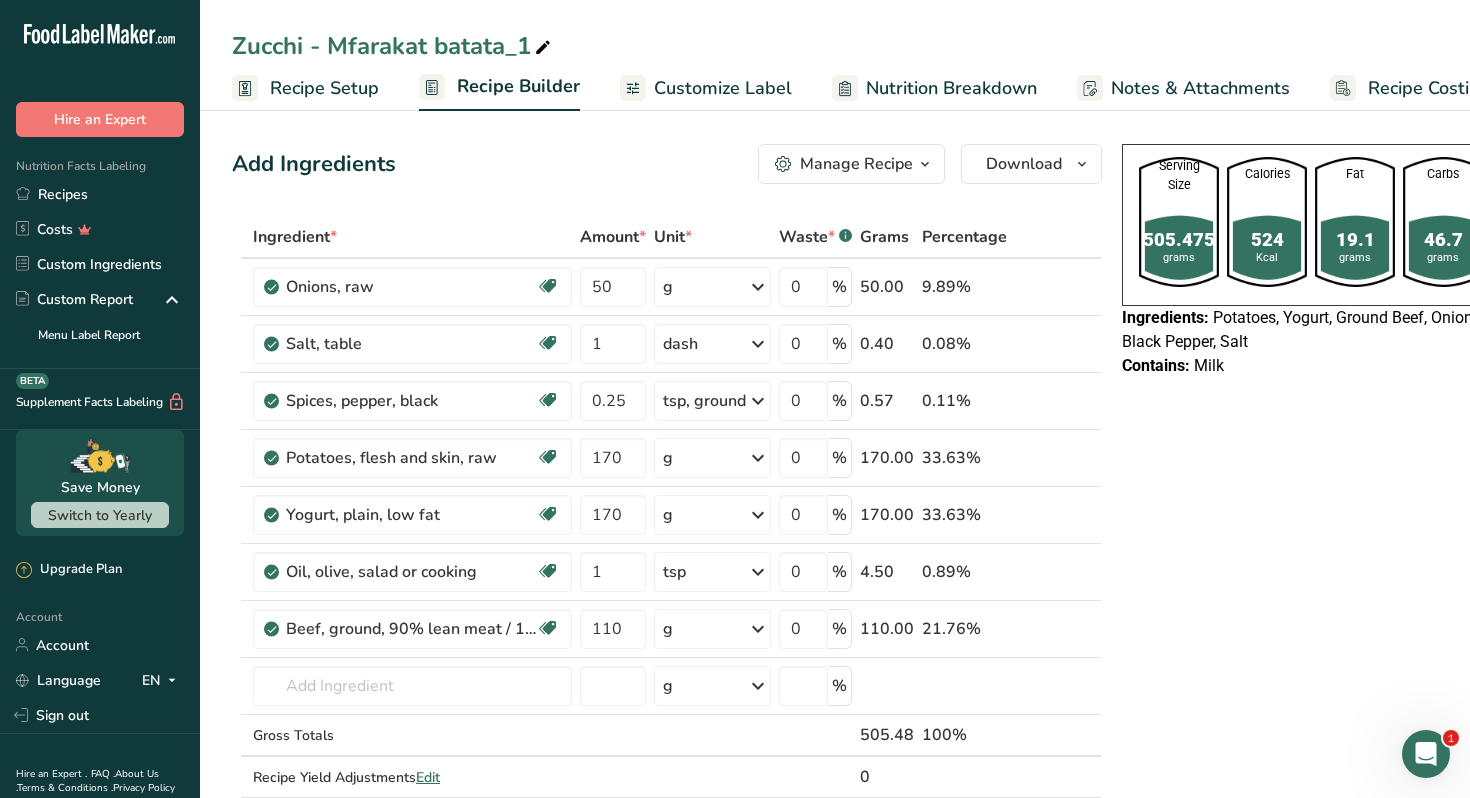 click at bounding box center [543, 48] 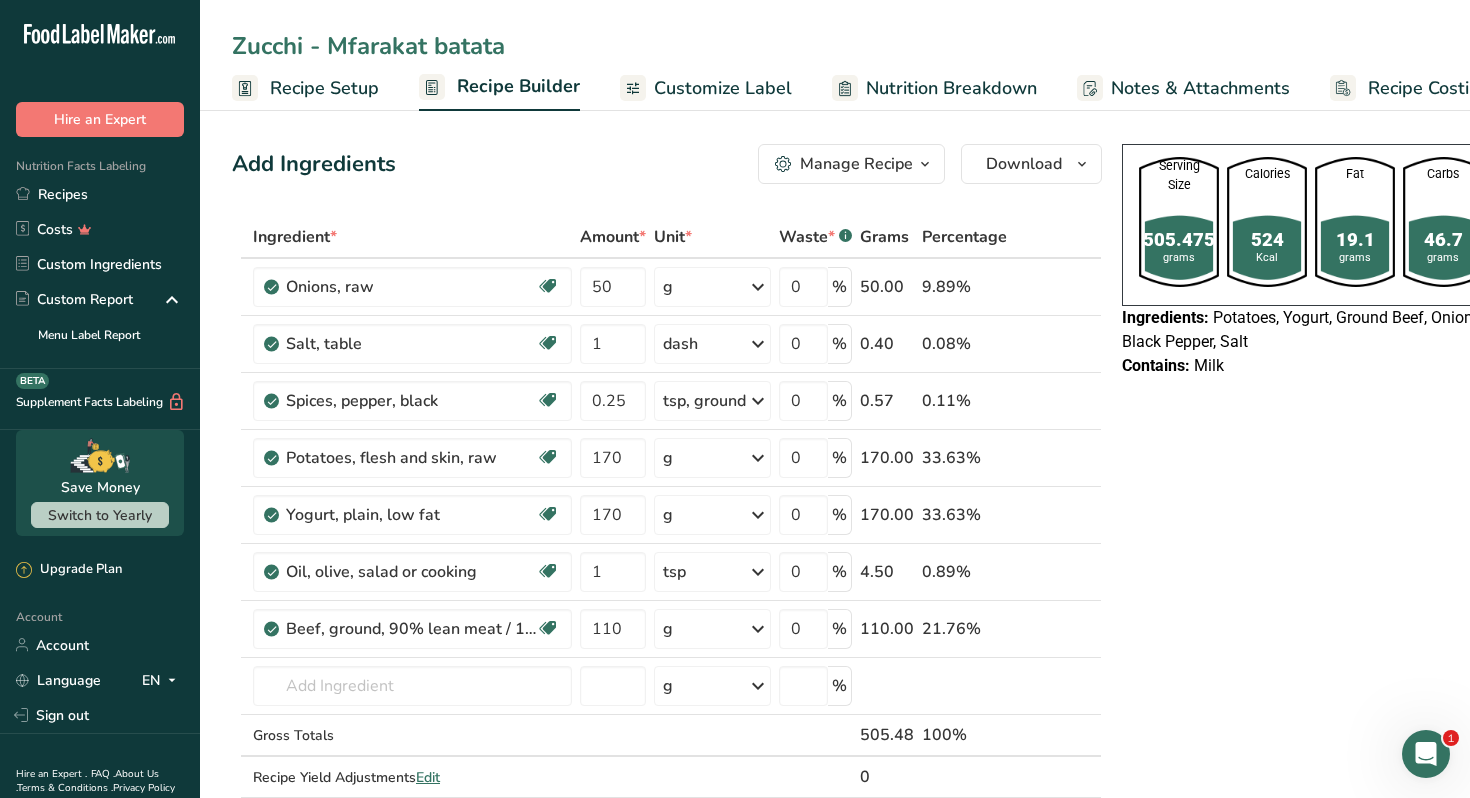 click on "Zucchi - Mfarakat batata" at bounding box center (835, 46) 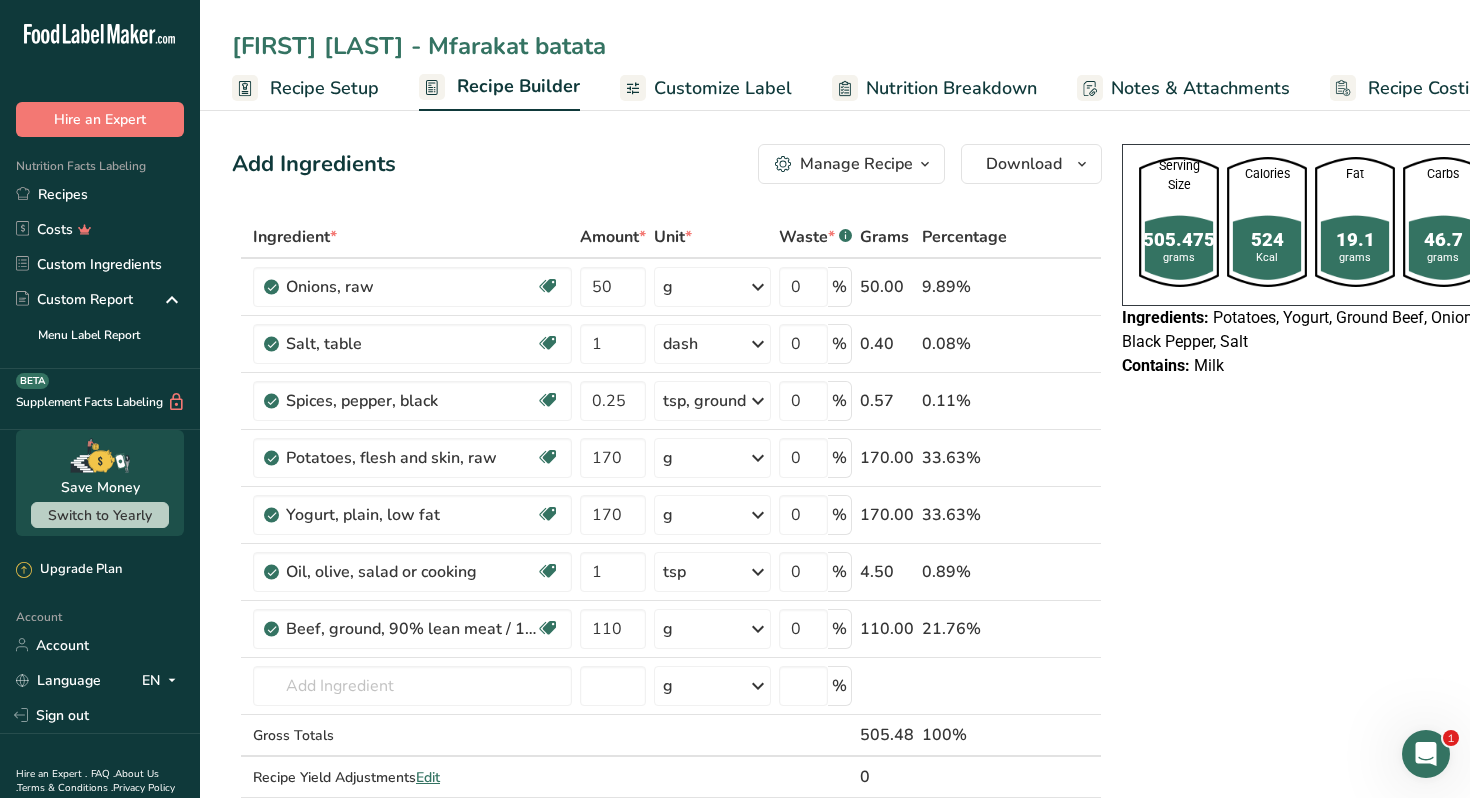 type on "[FIRST] [LAST] - Mfarakat batata" 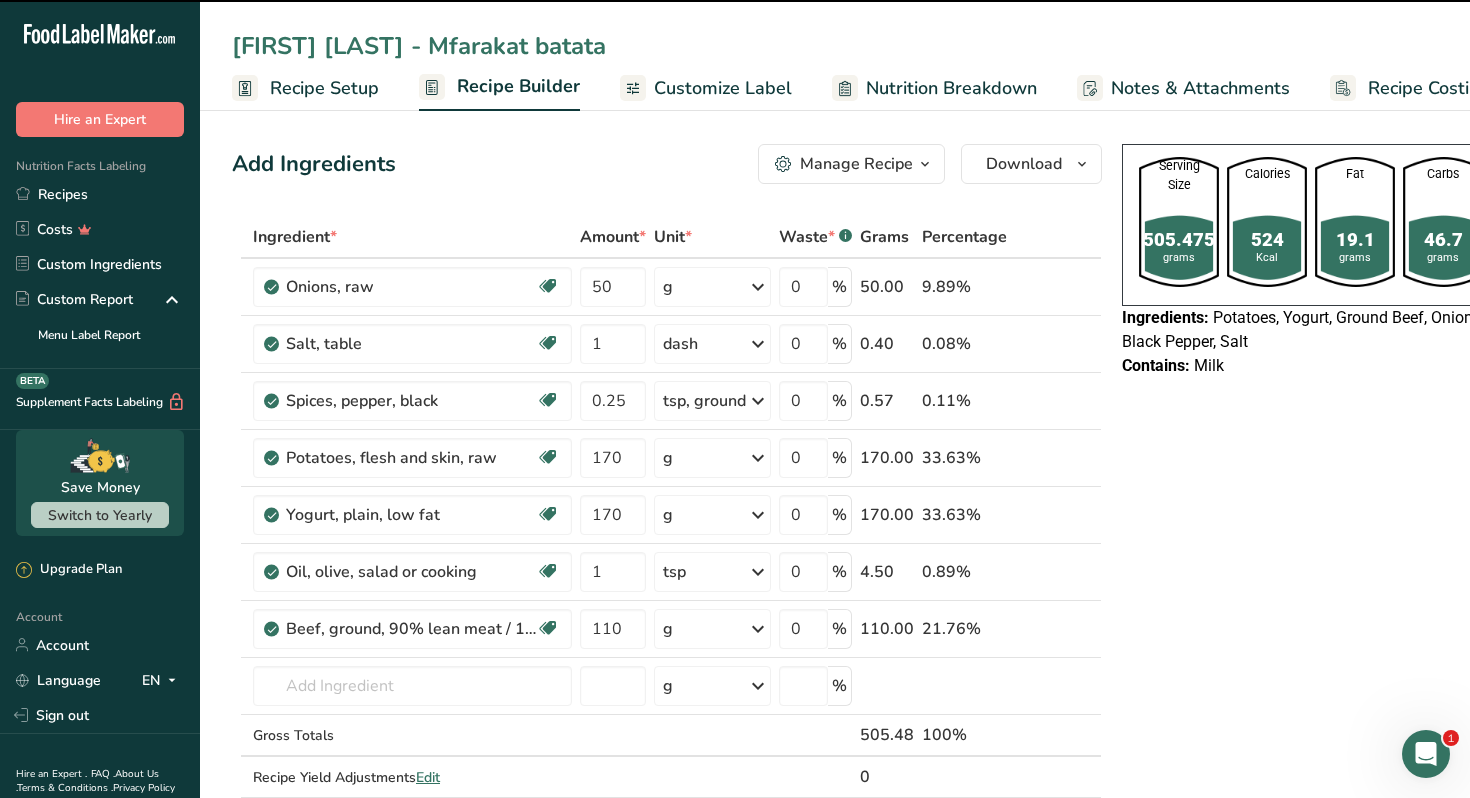 click on "Serving
Size
505.475
grams
Calories
524
Kcal
Fat
19.1
grams
Carbs
46.7
grams
Protein
40.8
grams
Ingredients:   Potatoes, Yogurt, Ground Beef, Onions, Olive Oil, Black Pepper, Salt   Contains:
Milk" at bounding box center (1355, 875) 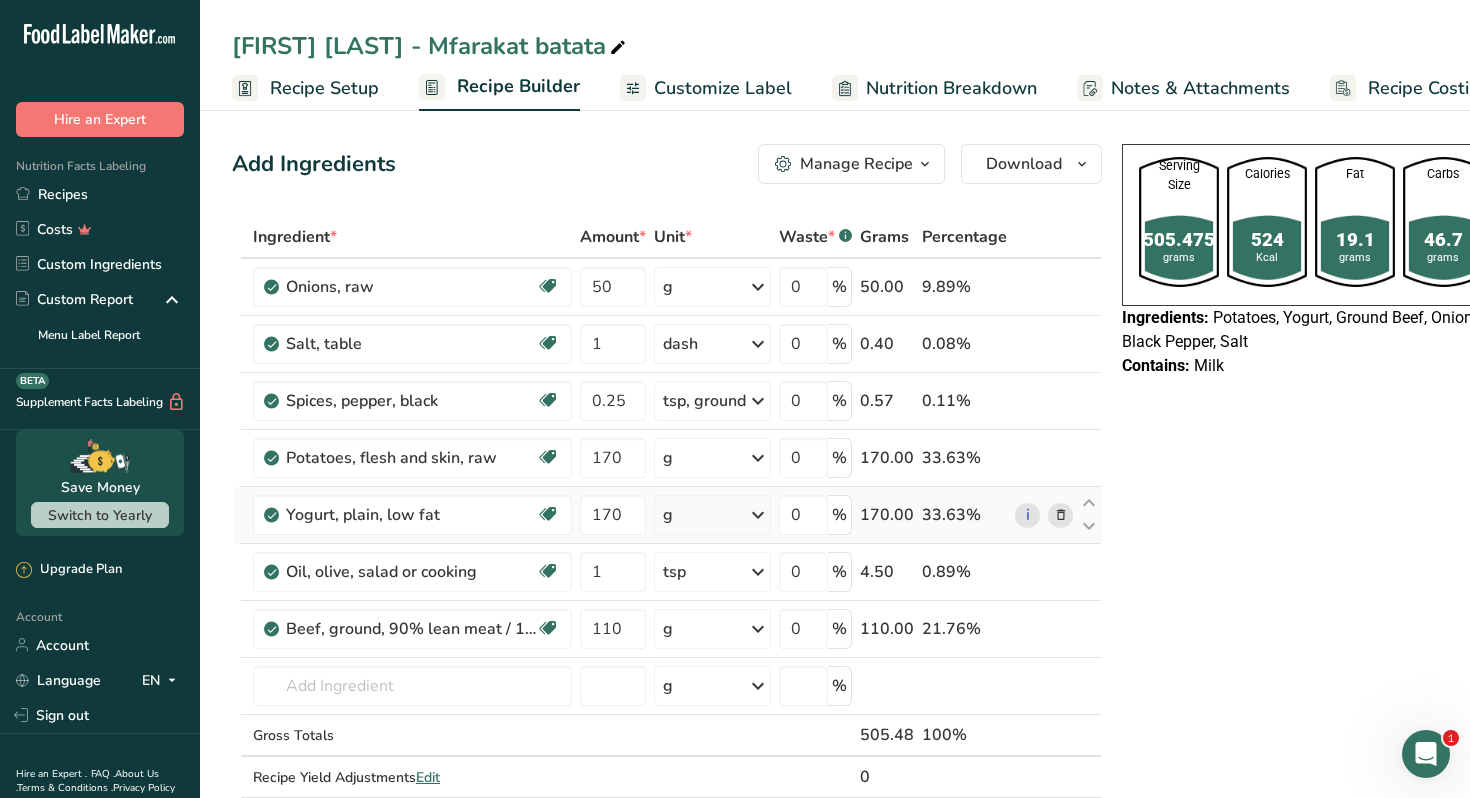click at bounding box center [1061, 515] 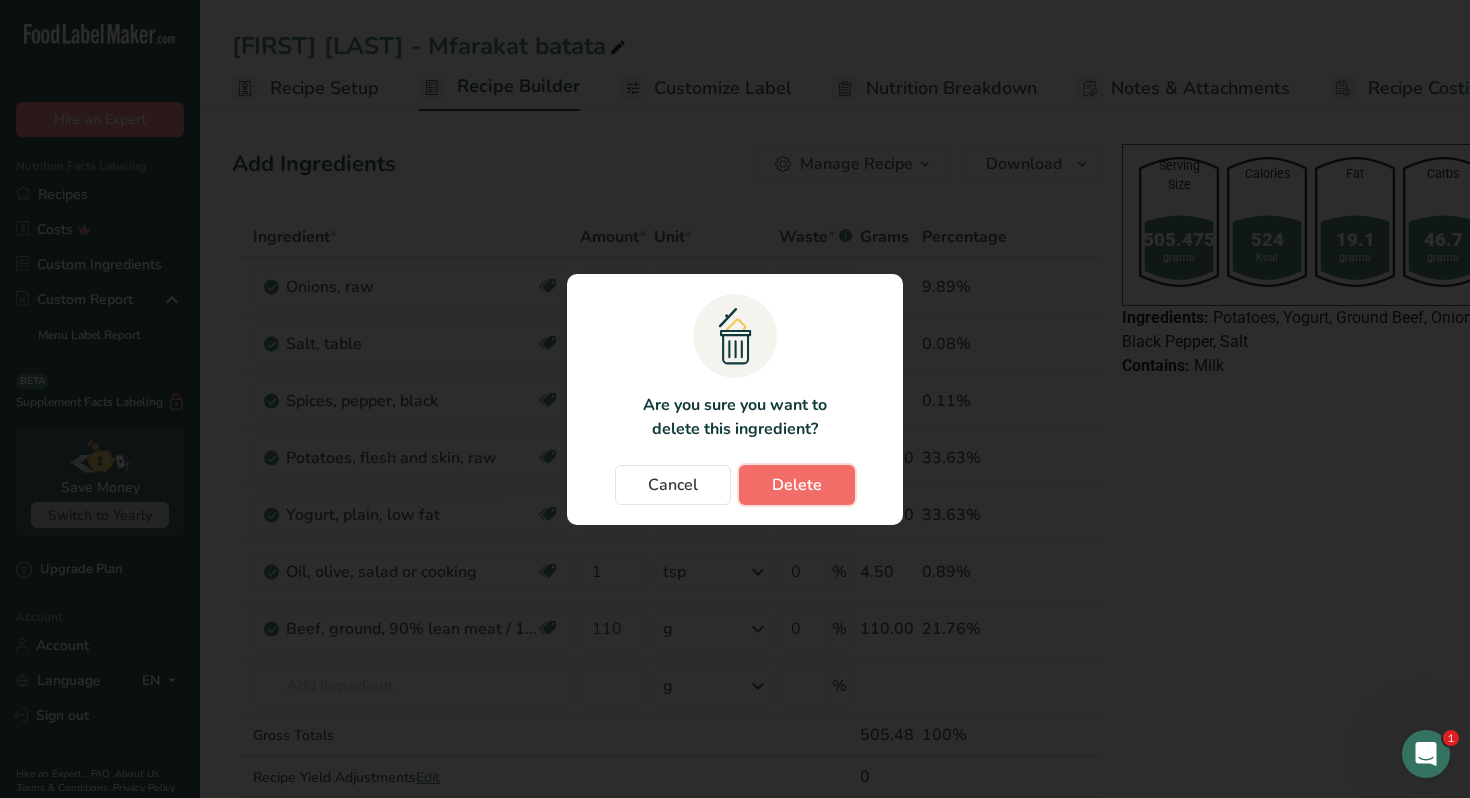 click on "Delete" at bounding box center (797, 485) 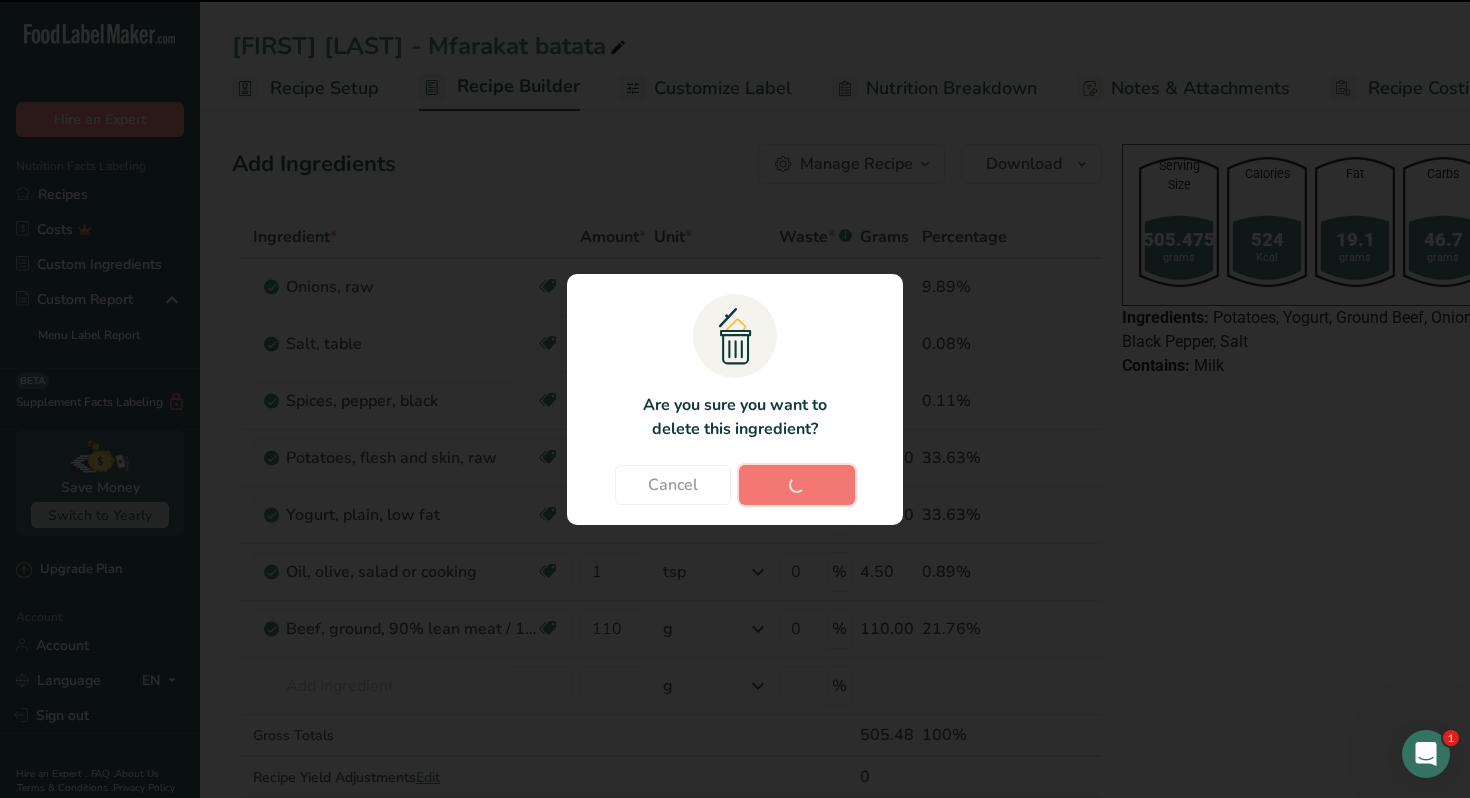 type on "1" 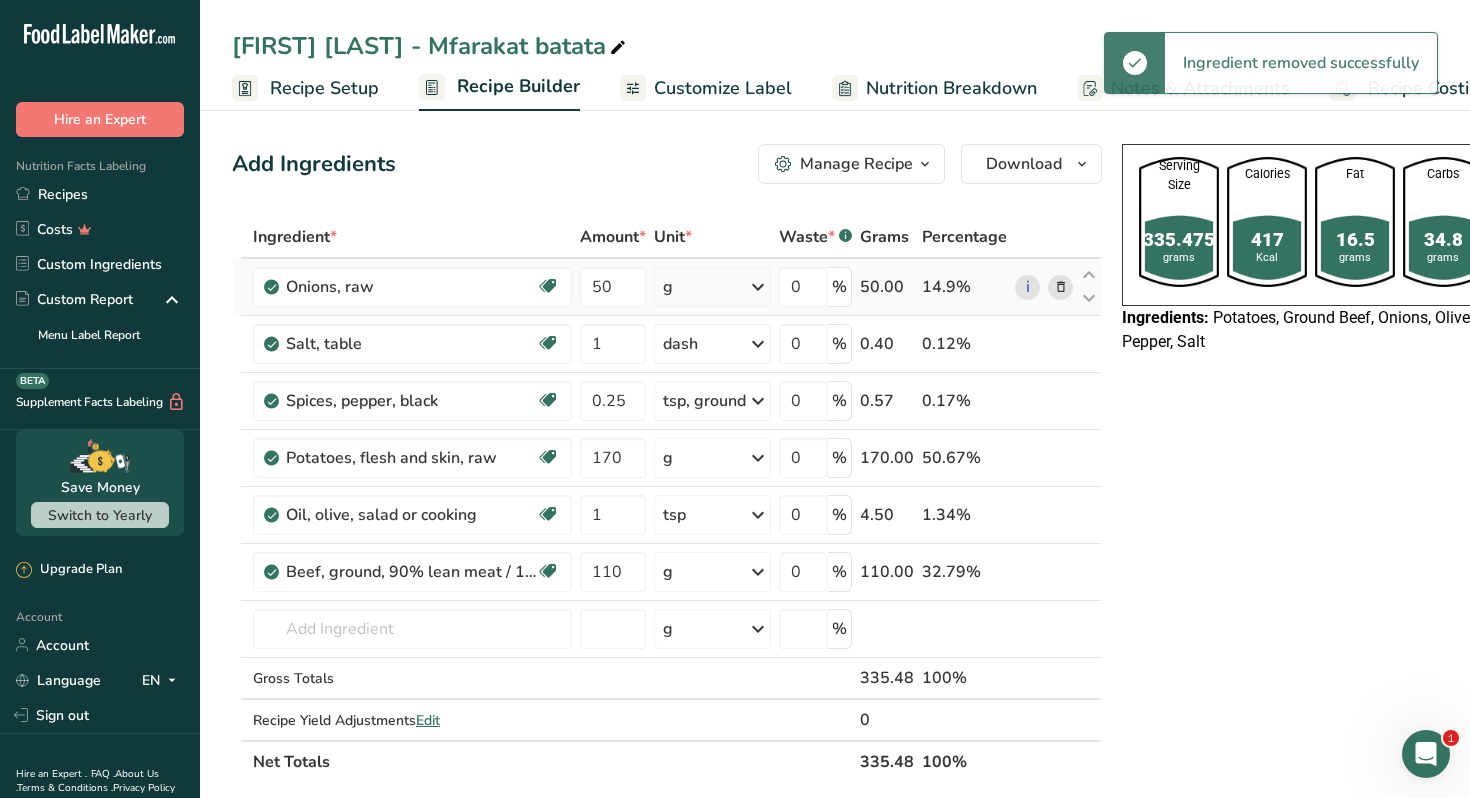 click at bounding box center [1061, 287] 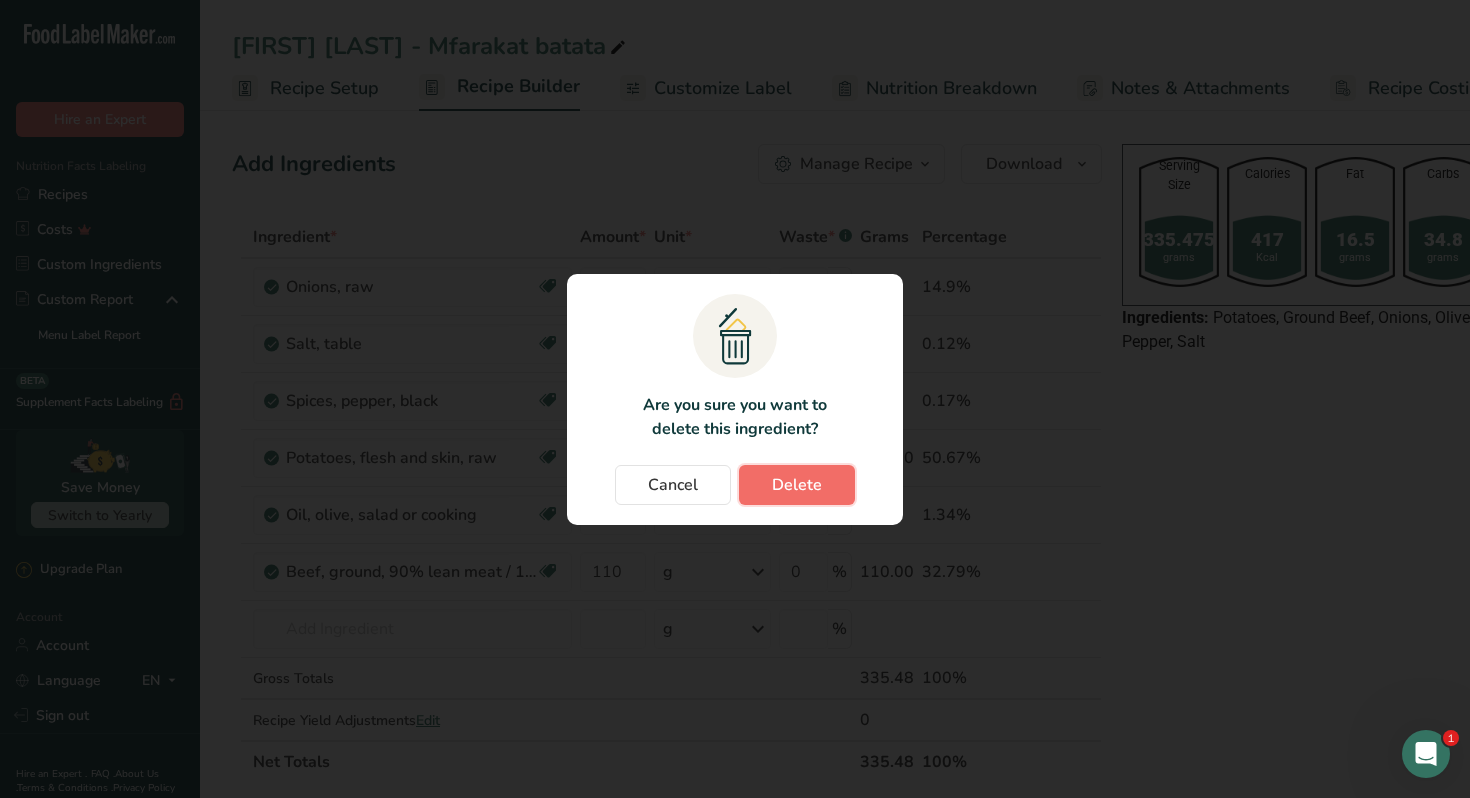 click on "Delete" at bounding box center (797, 485) 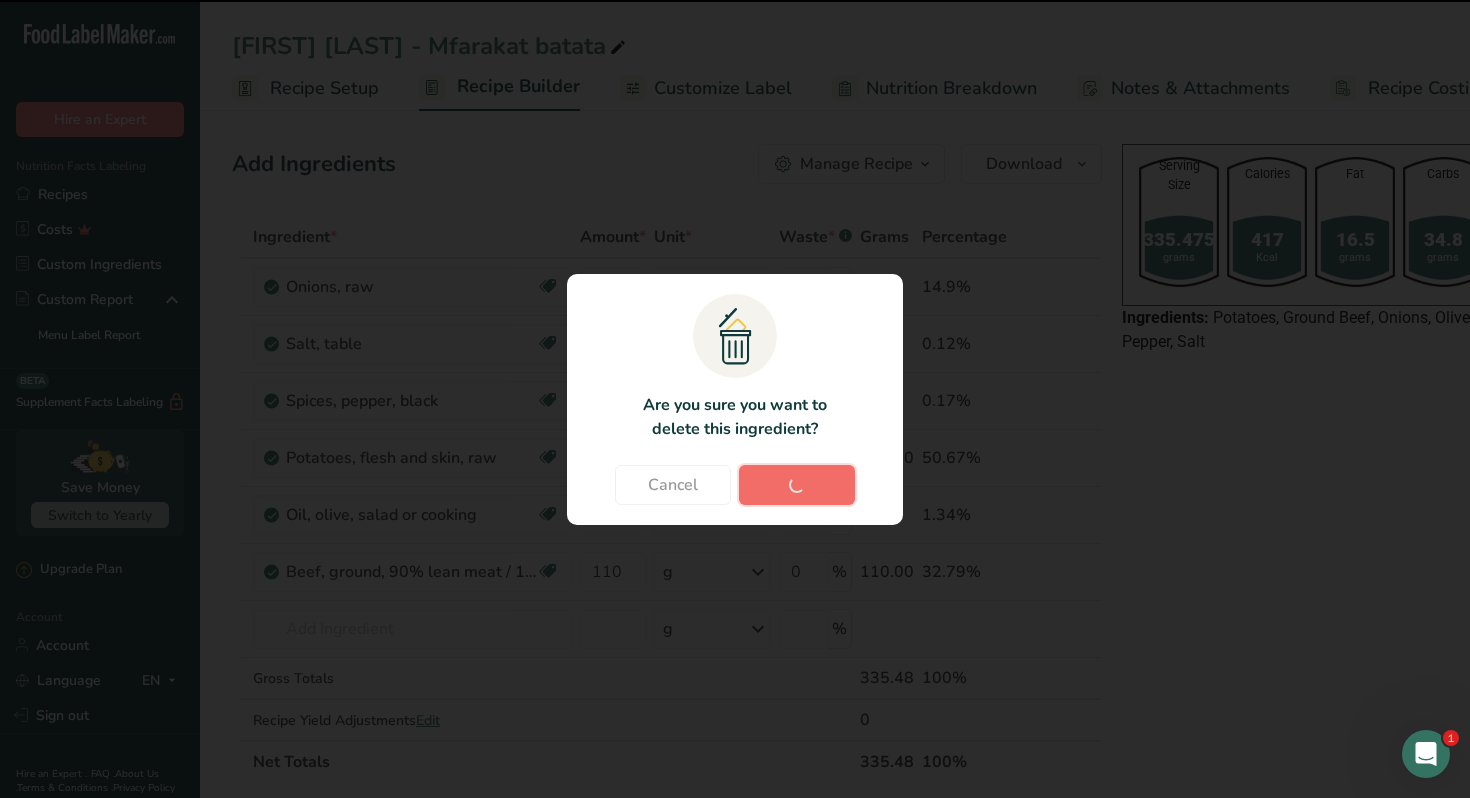 type on "1" 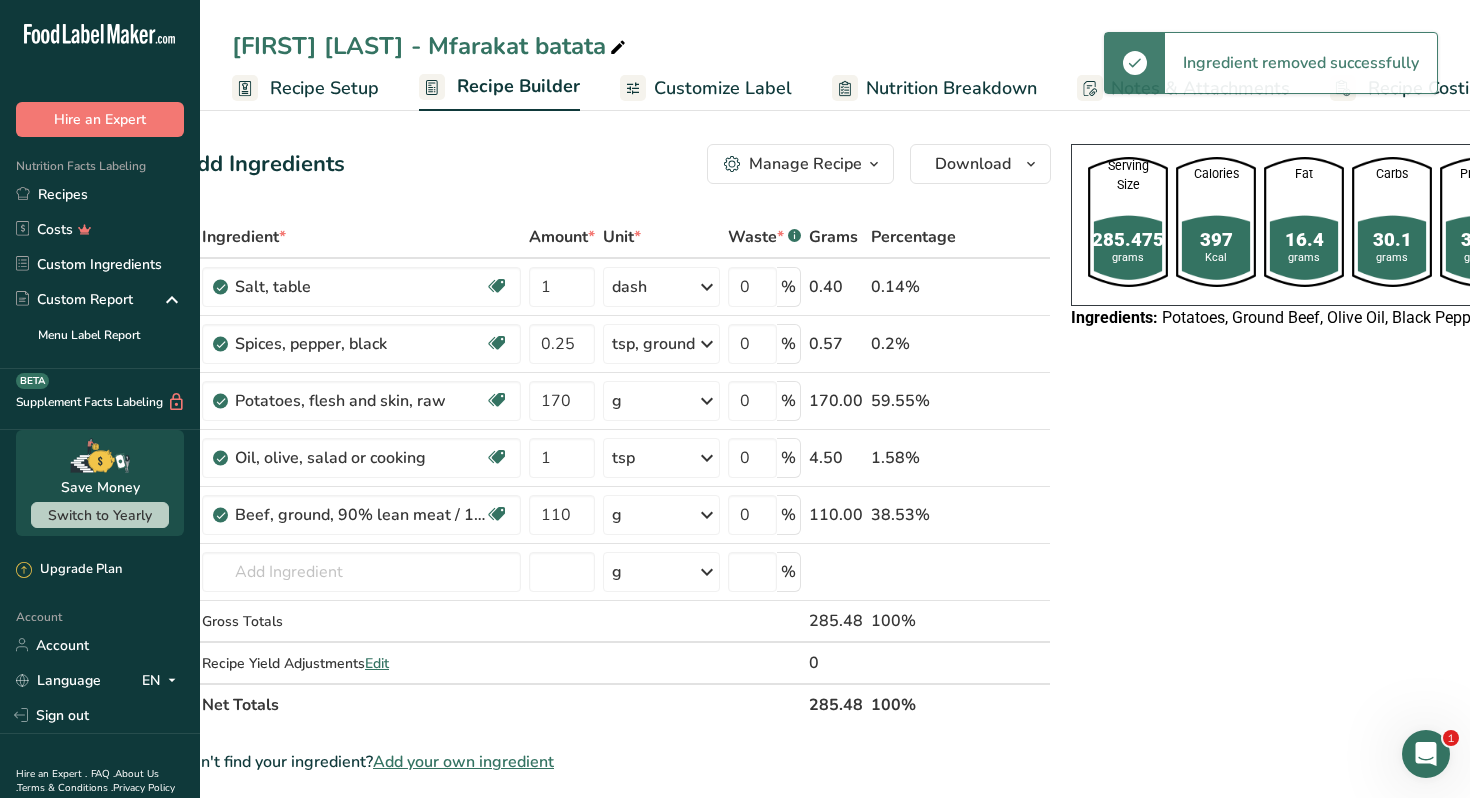 scroll, scrollTop: 0, scrollLeft: 0, axis: both 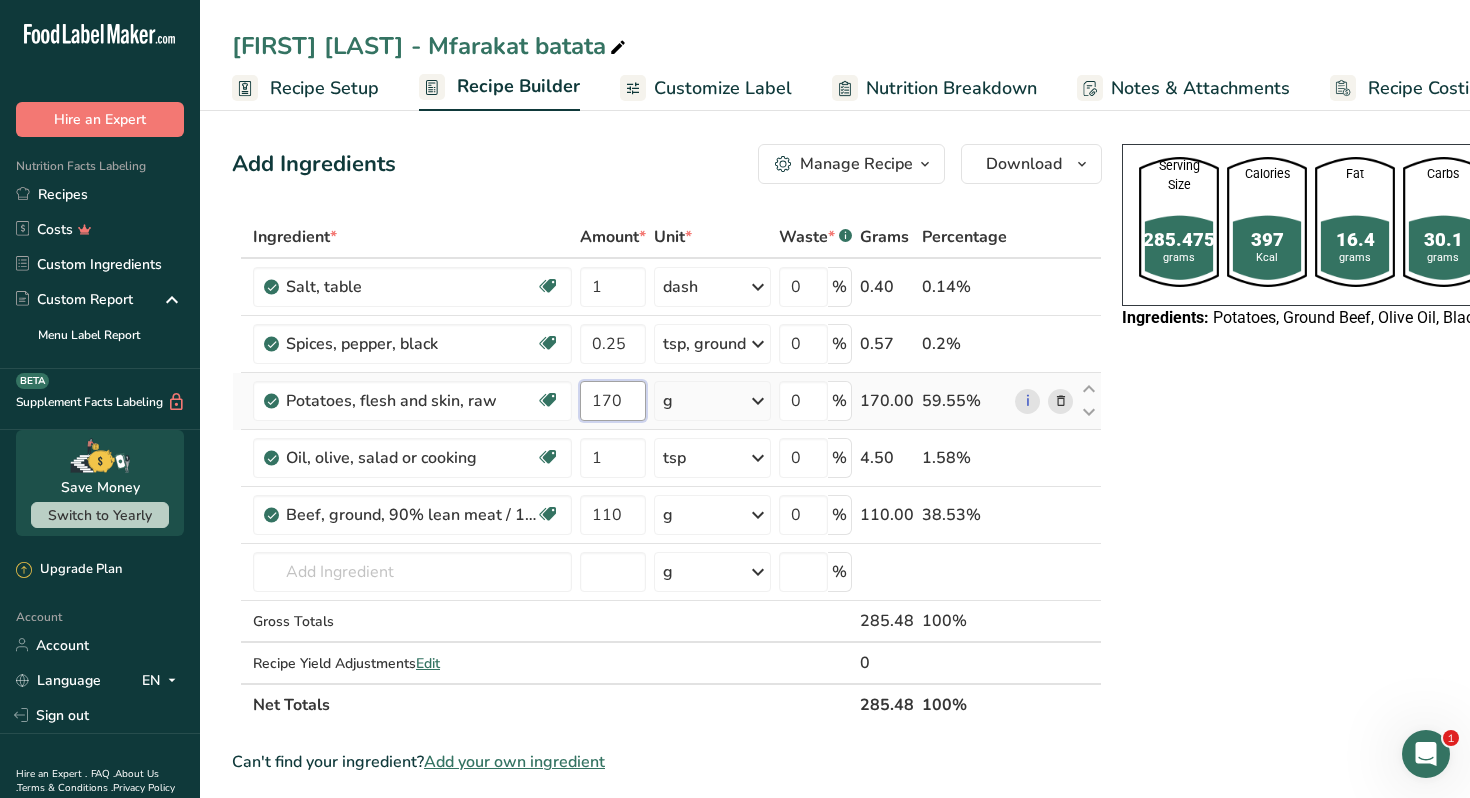 click on "170" at bounding box center [613, 401] 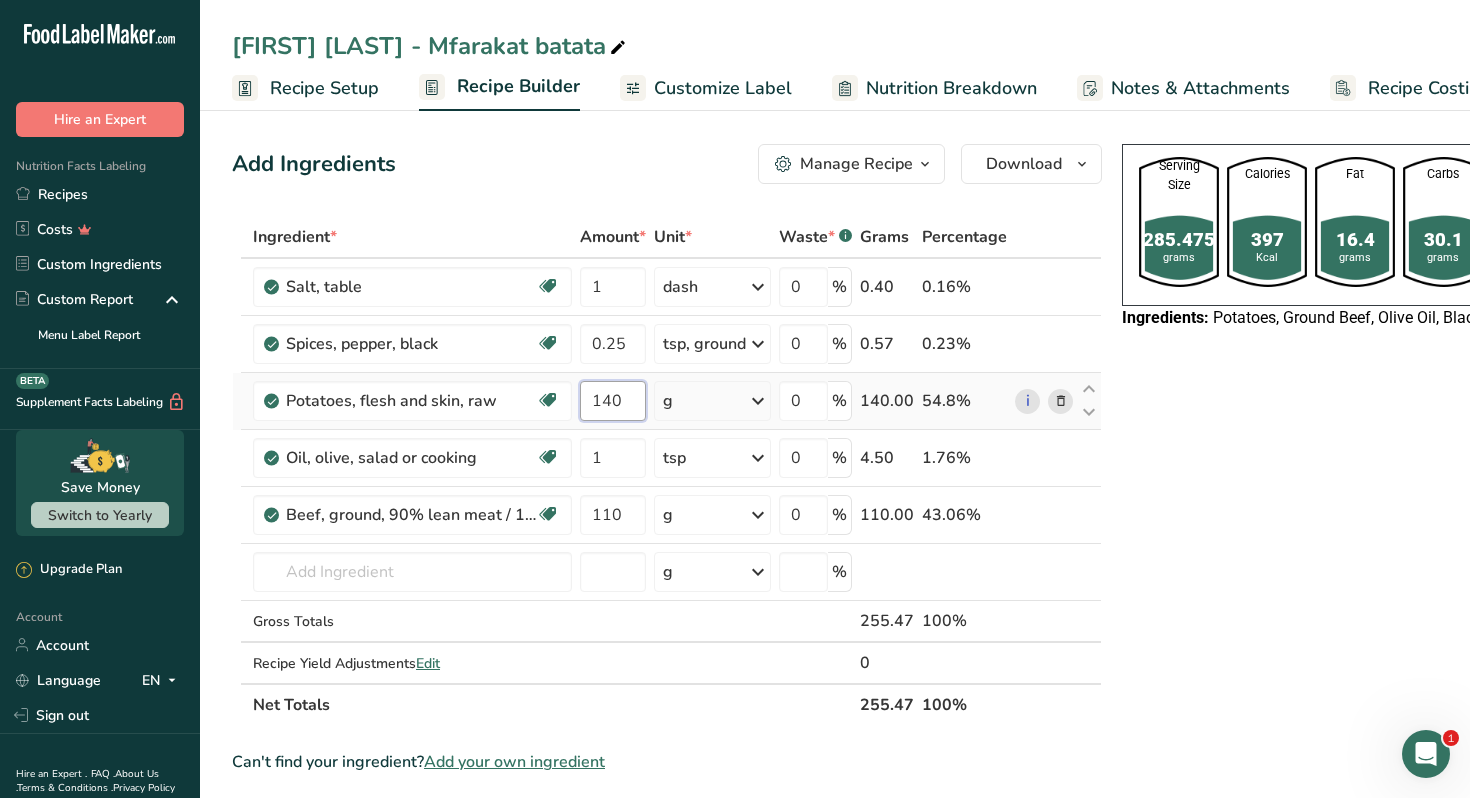 type on "140" 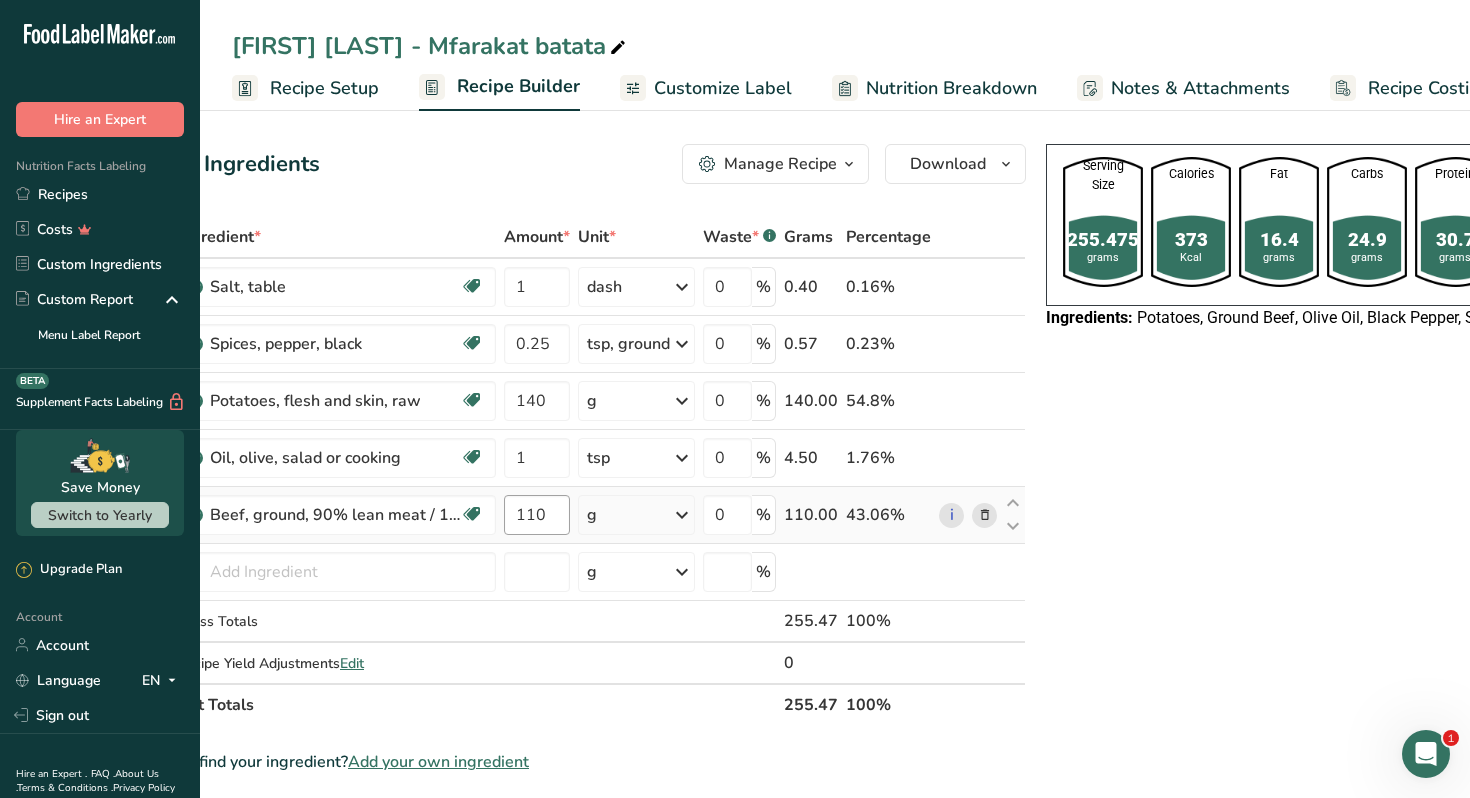 scroll, scrollTop: 0, scrollLeft: 0, axis: both 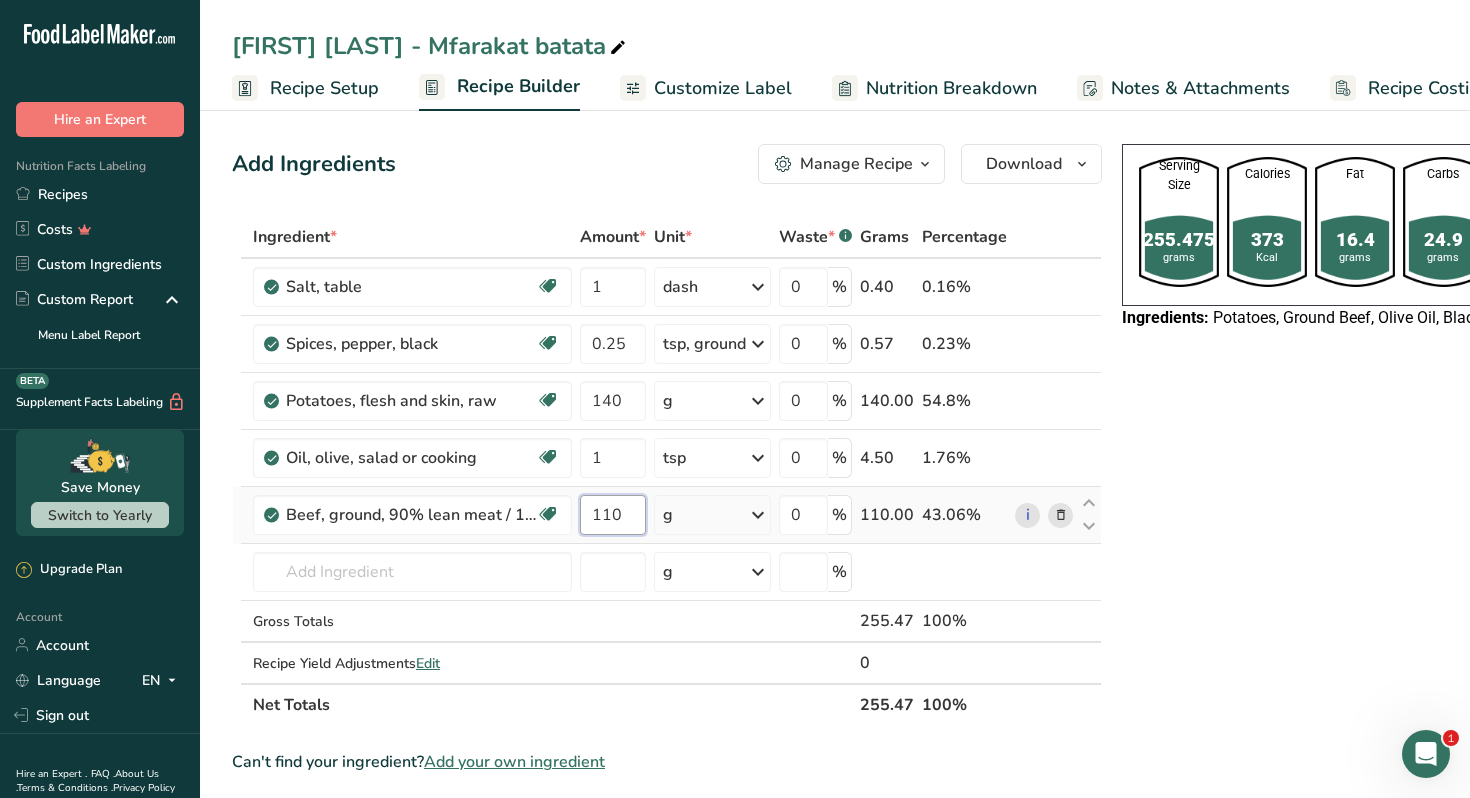 click on "110" at bounding box center [613, 515] 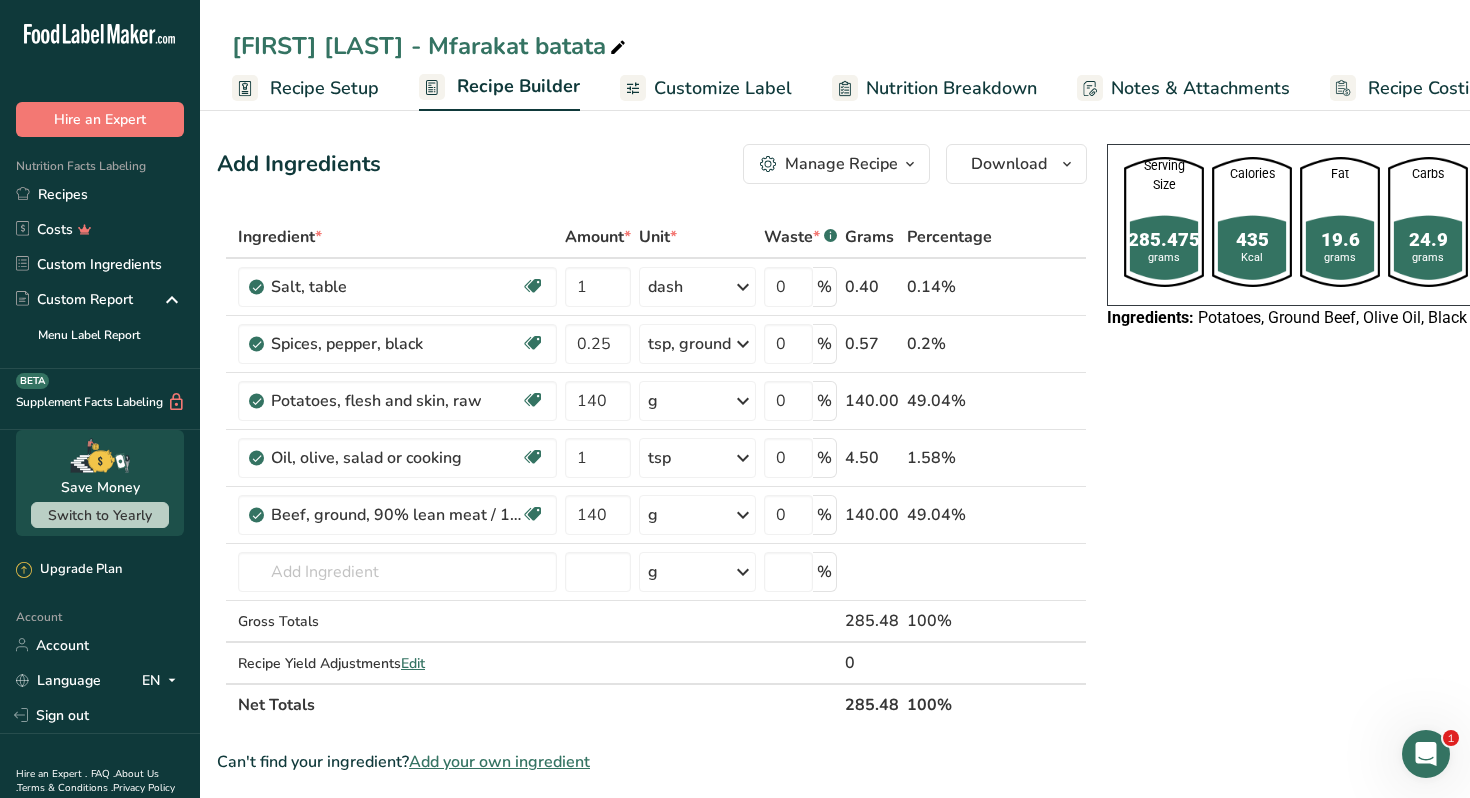 scroll, scrollTop: 0, scrollLeft: 0, axis: both 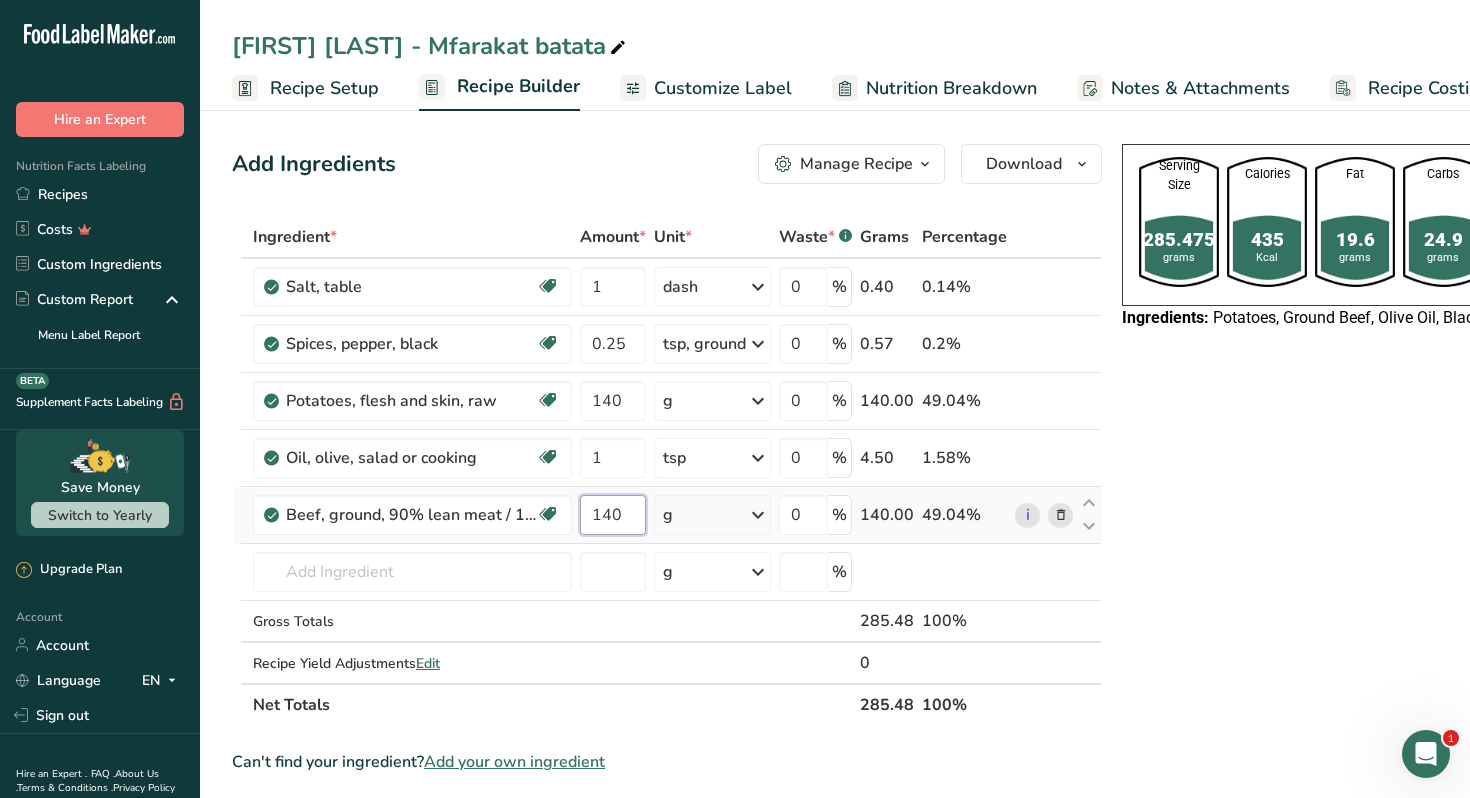 click on "140" at bounding box center [613, 515] 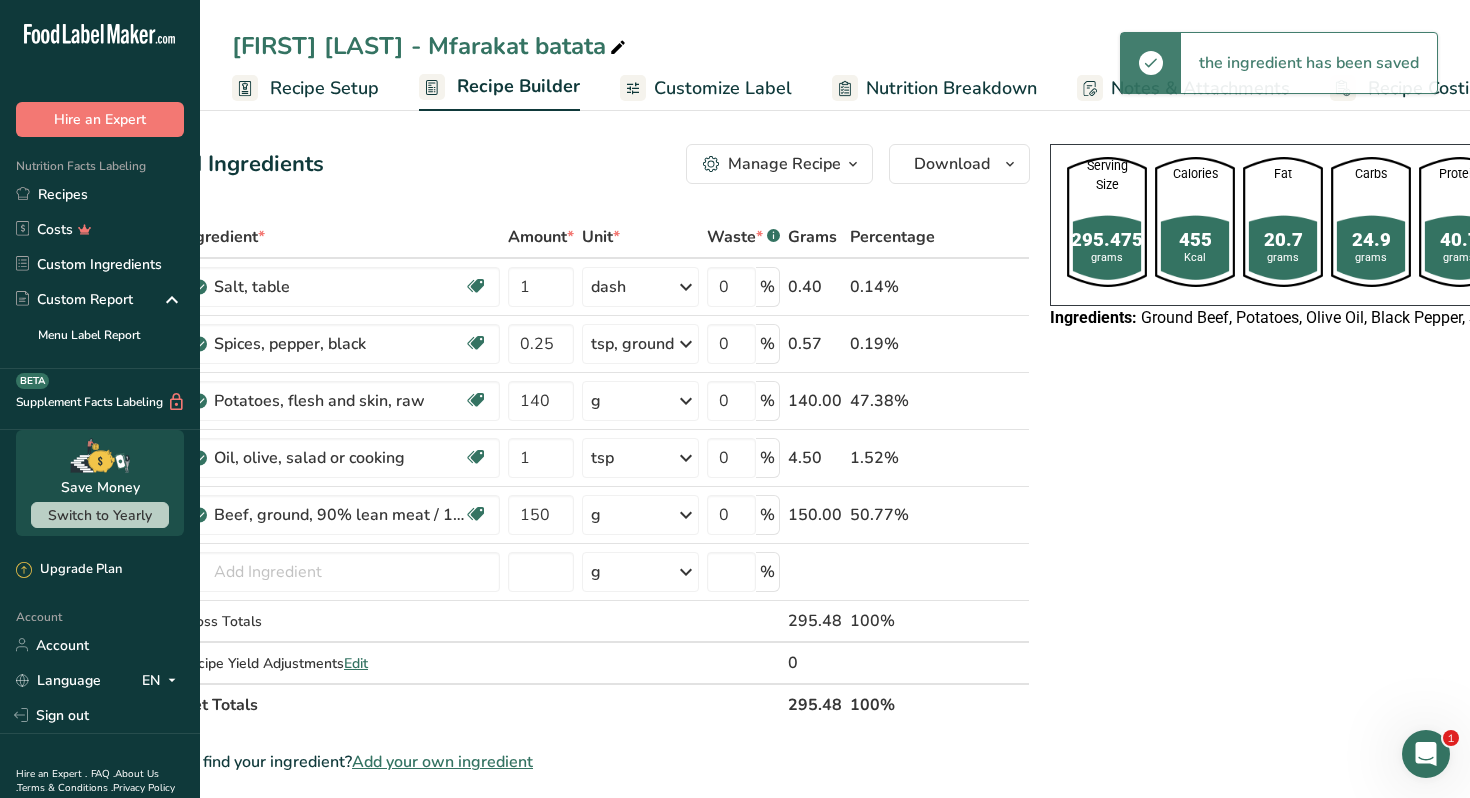 scroll, scrollTop: 0, scrollLeft: 0, axis: both 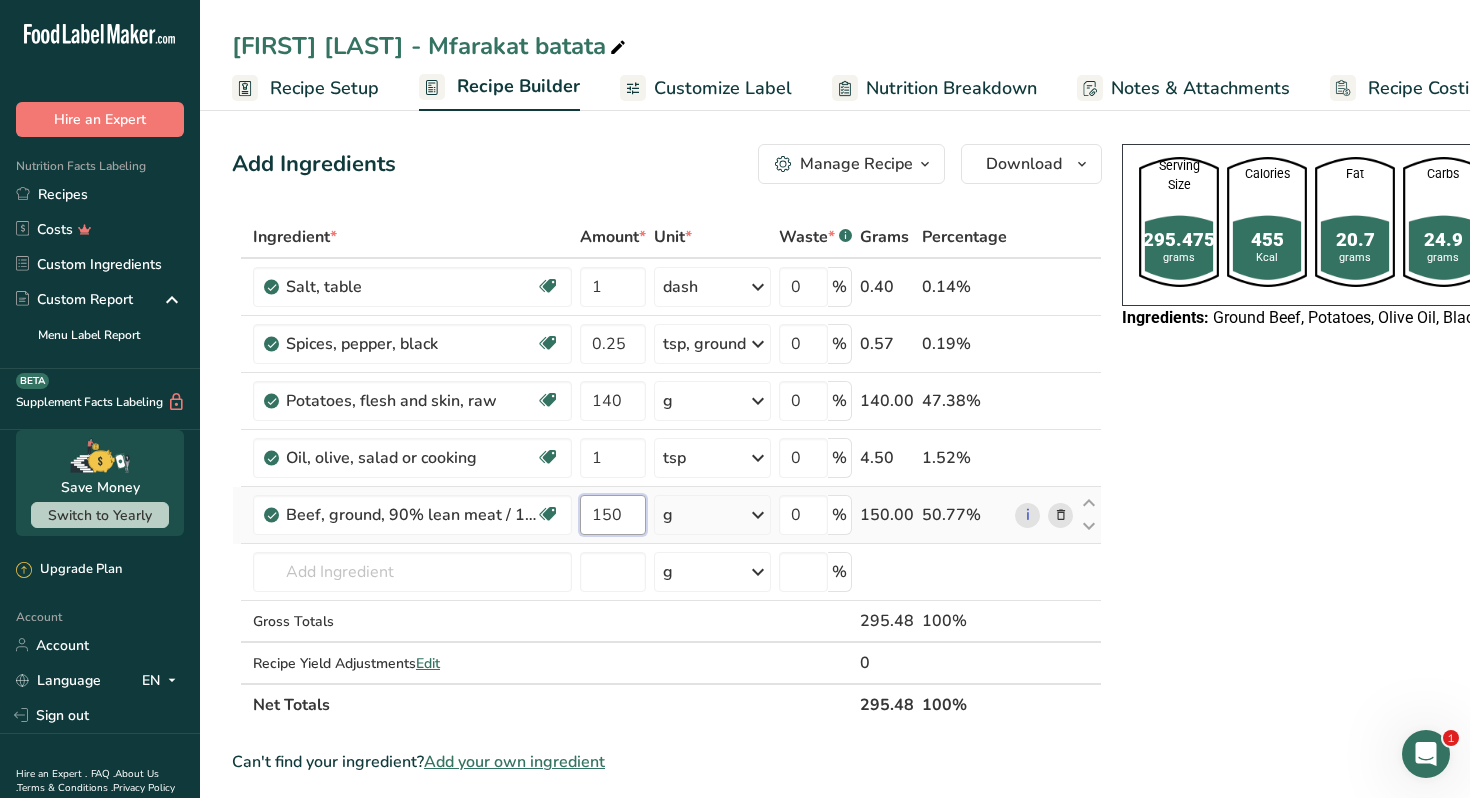 click on "150" at bounding box center [613, 515] 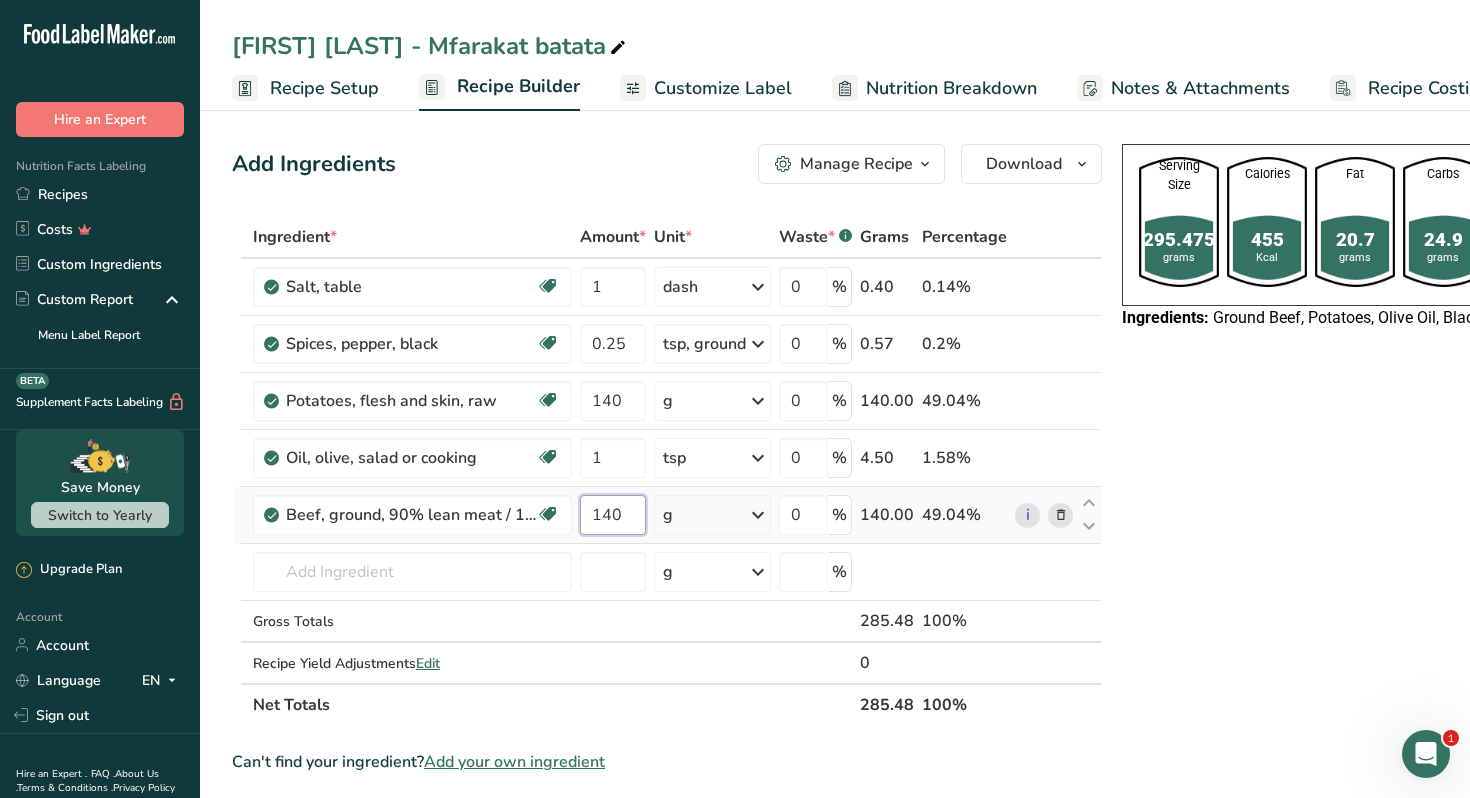 type on "140" 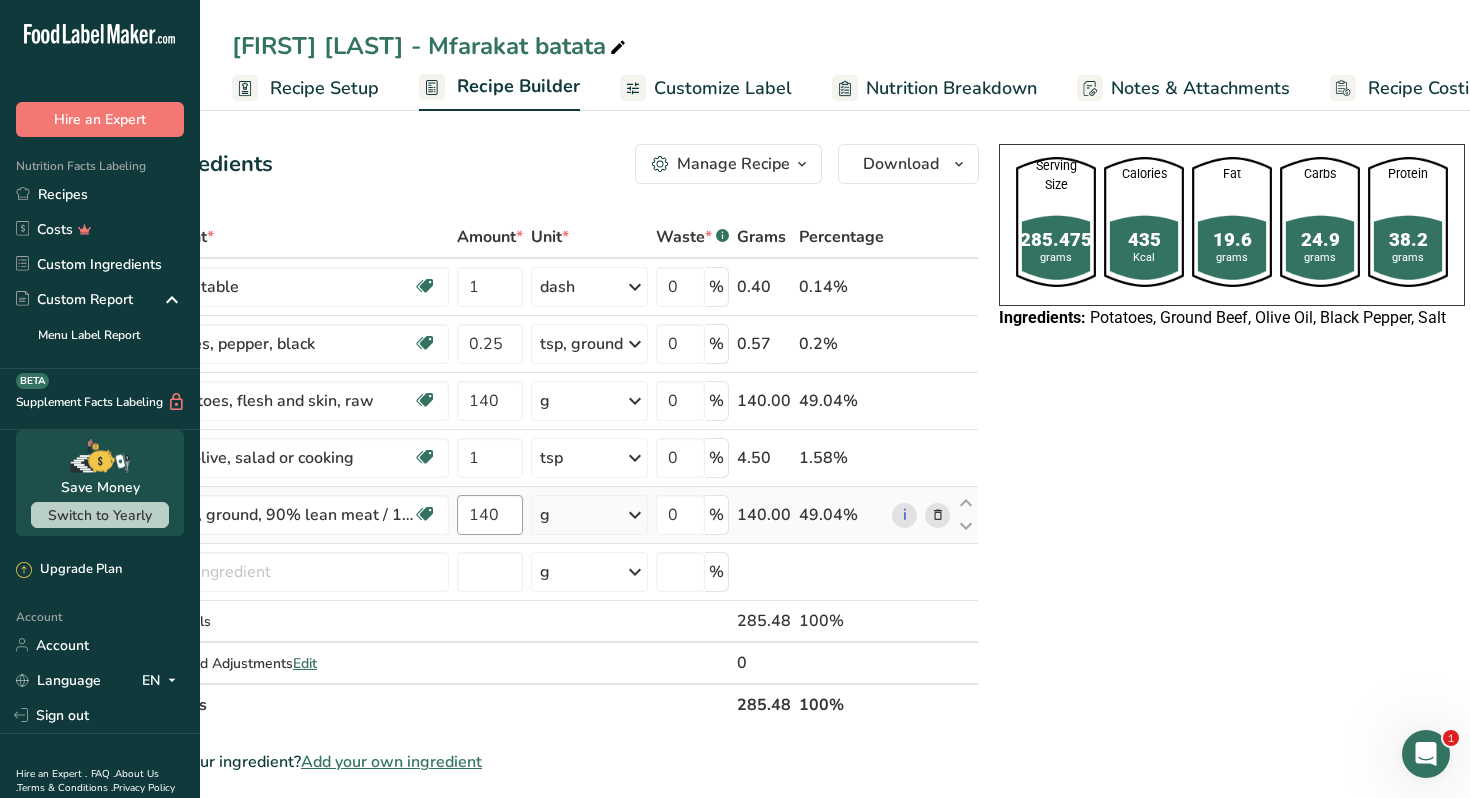 scroll, scrollTop: 0, scrollLeft: 0, axis: both 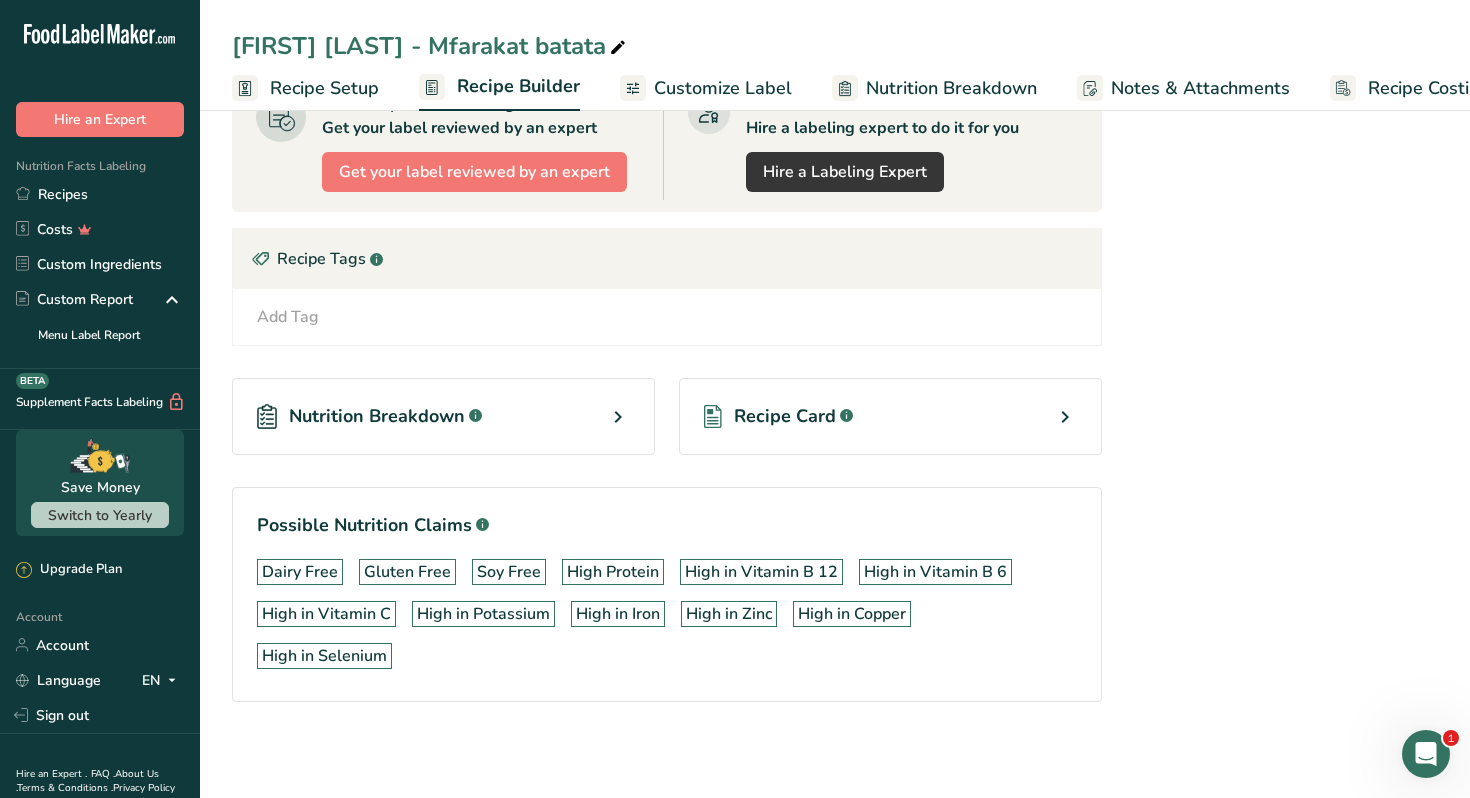 click on "Recipe Card
.a-a{fill:#347362;}.b-a{fill:#fff;}" at bounding box center [890, 416] 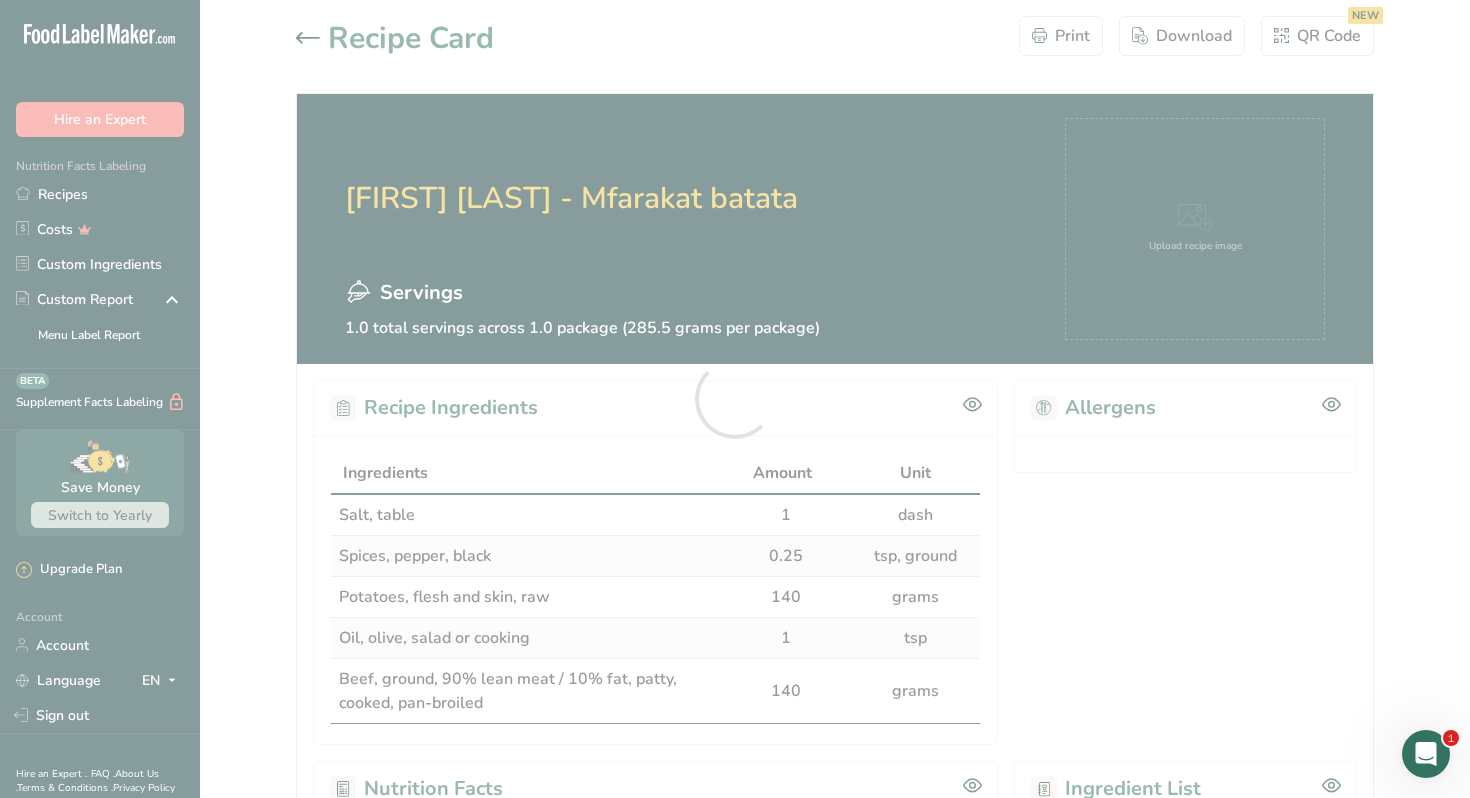 scroll, scrollTop: 0, scrollLeft: 0, axis: both 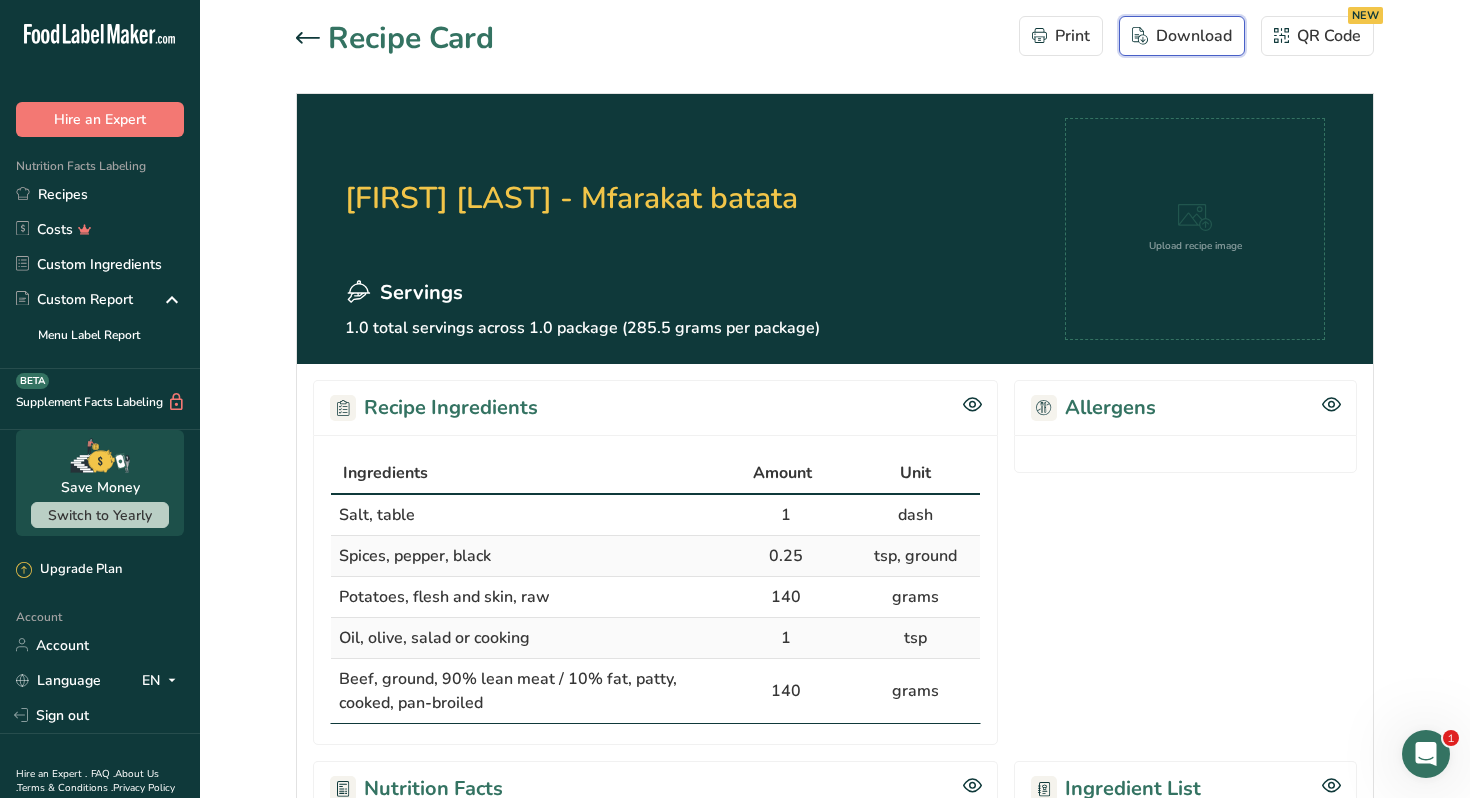 click on "Download" at bounding box center (1182, 36) 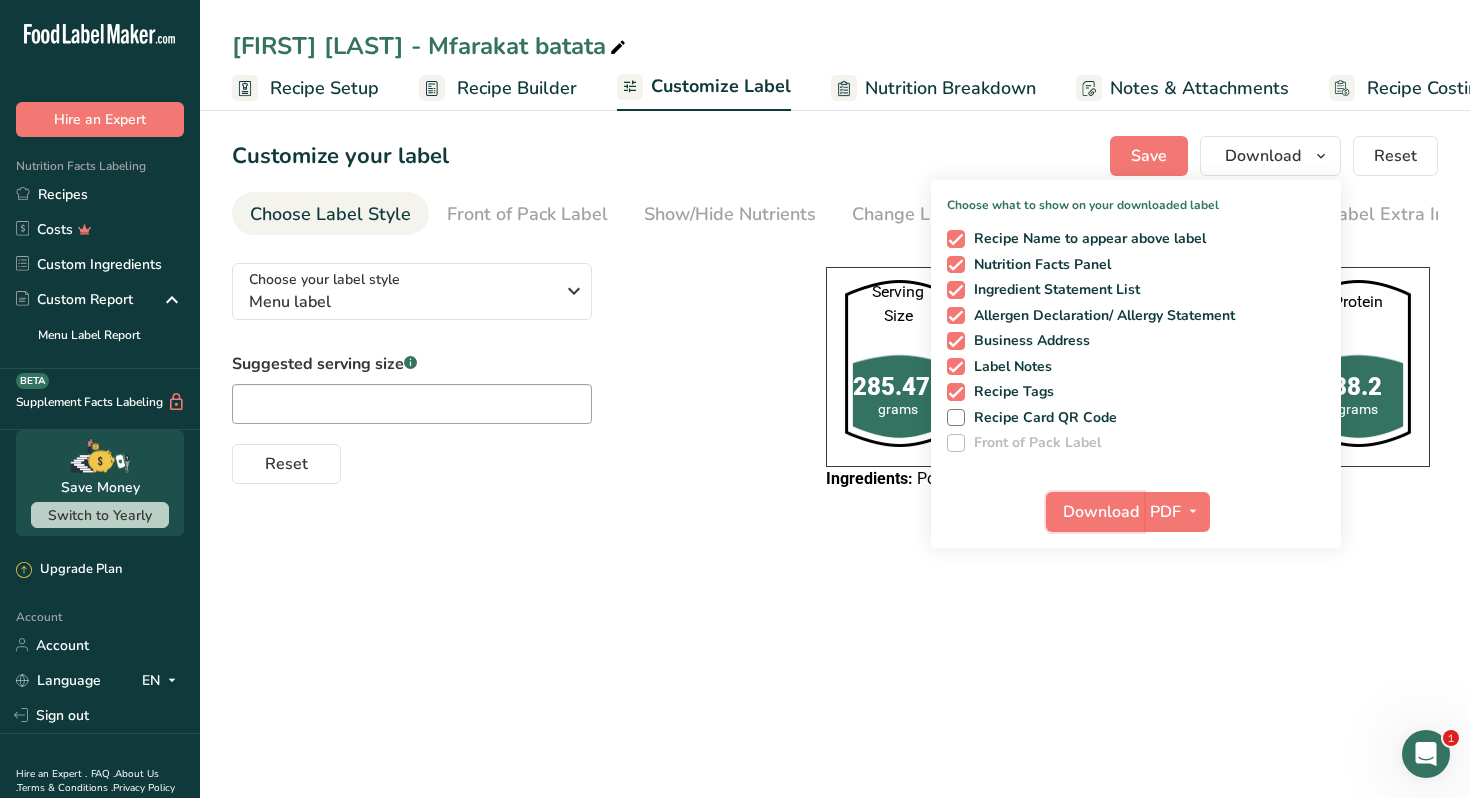 scroll, scrollTop: 0, scrollLeft: 0, axis: both 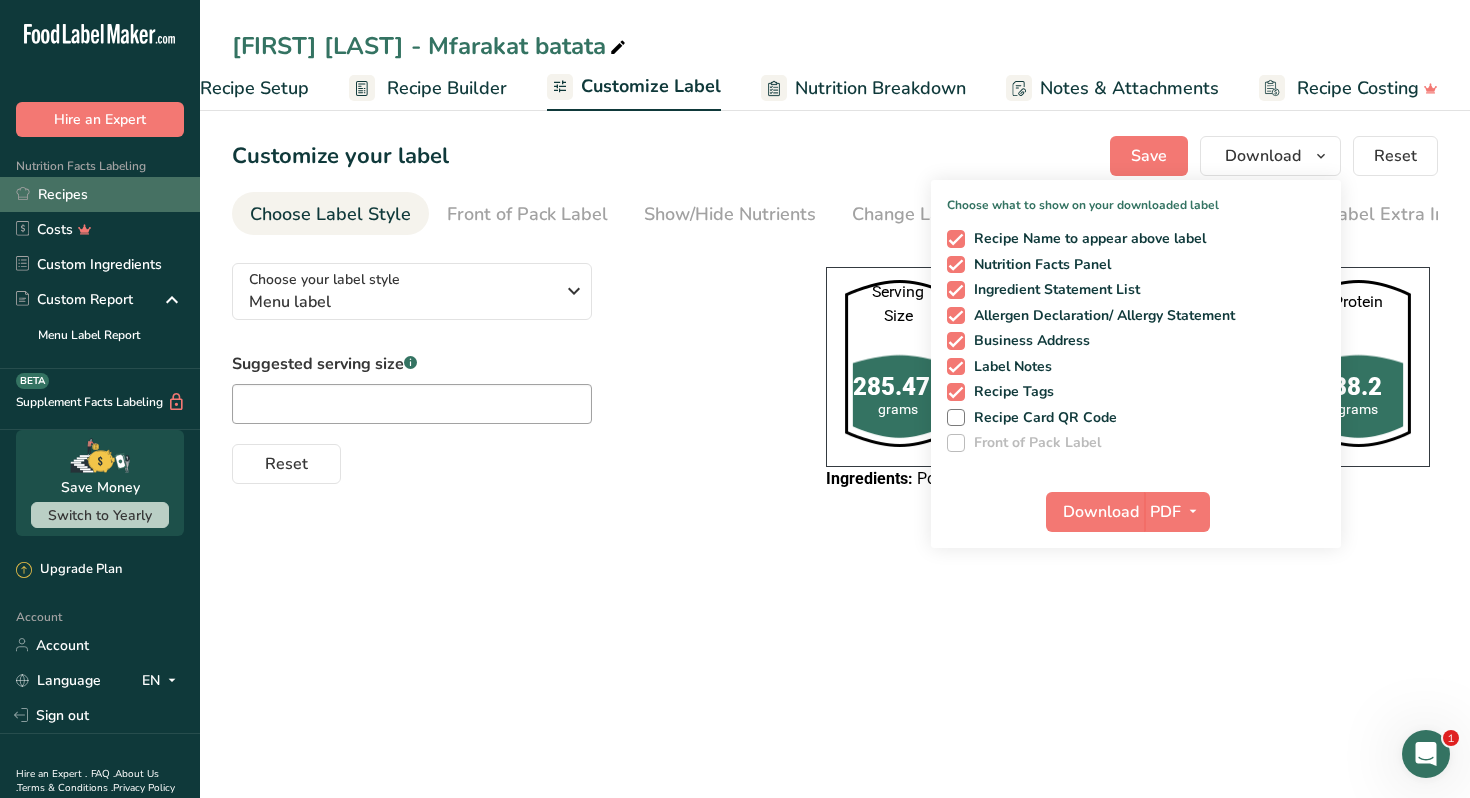 click on "Recipes" at bounding box center [100, 194] 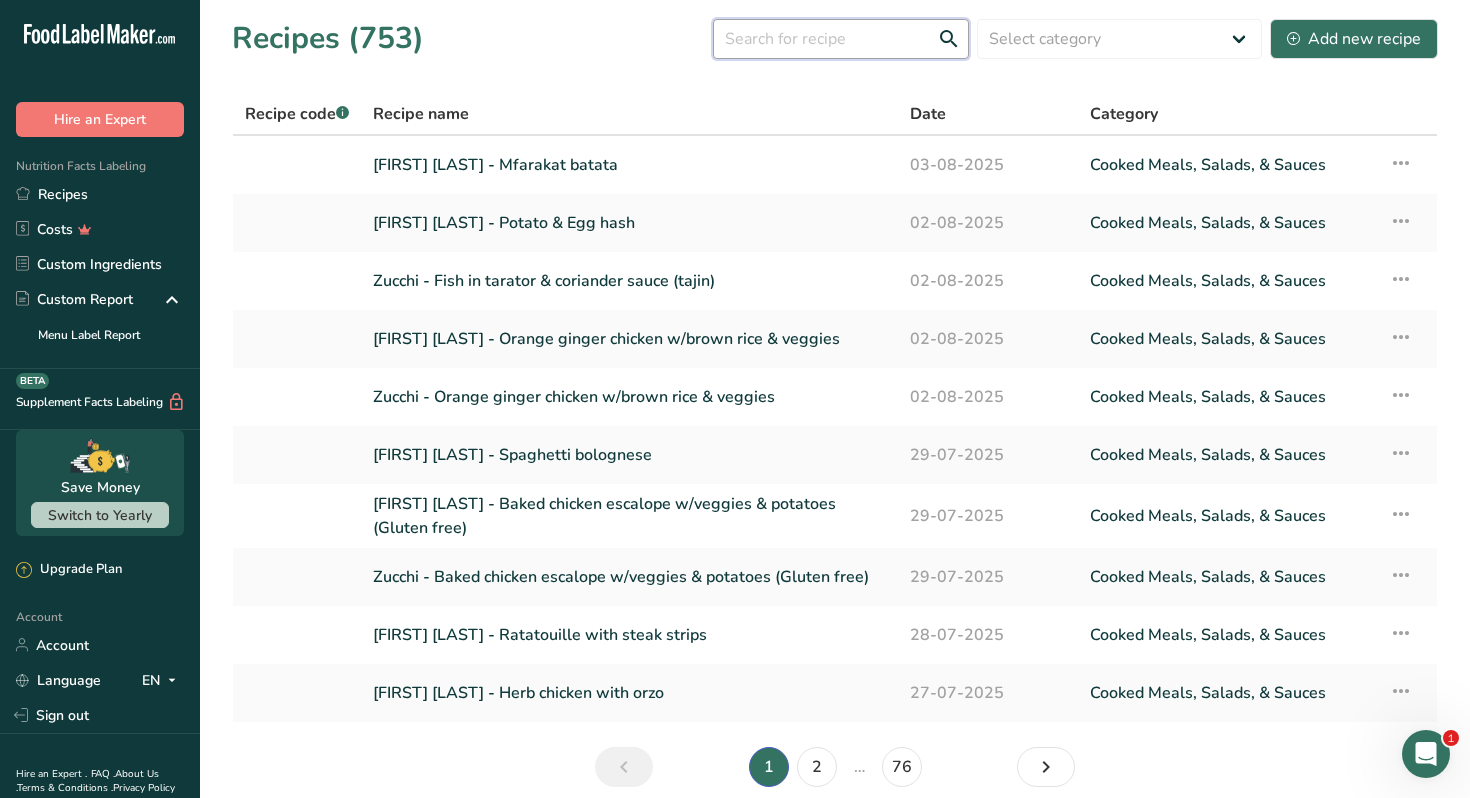 click at bounding box center [841, 39] 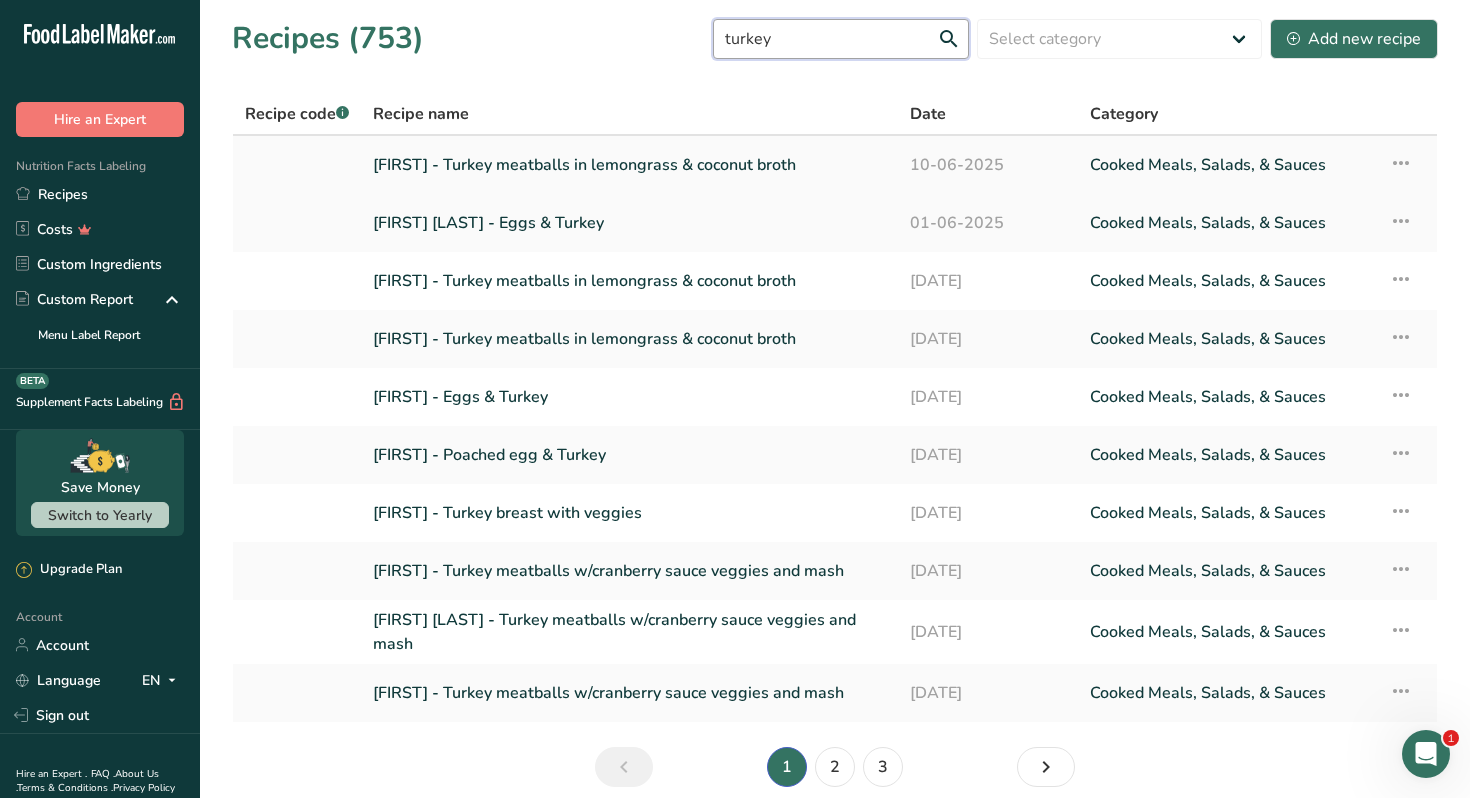 type on "turkey" 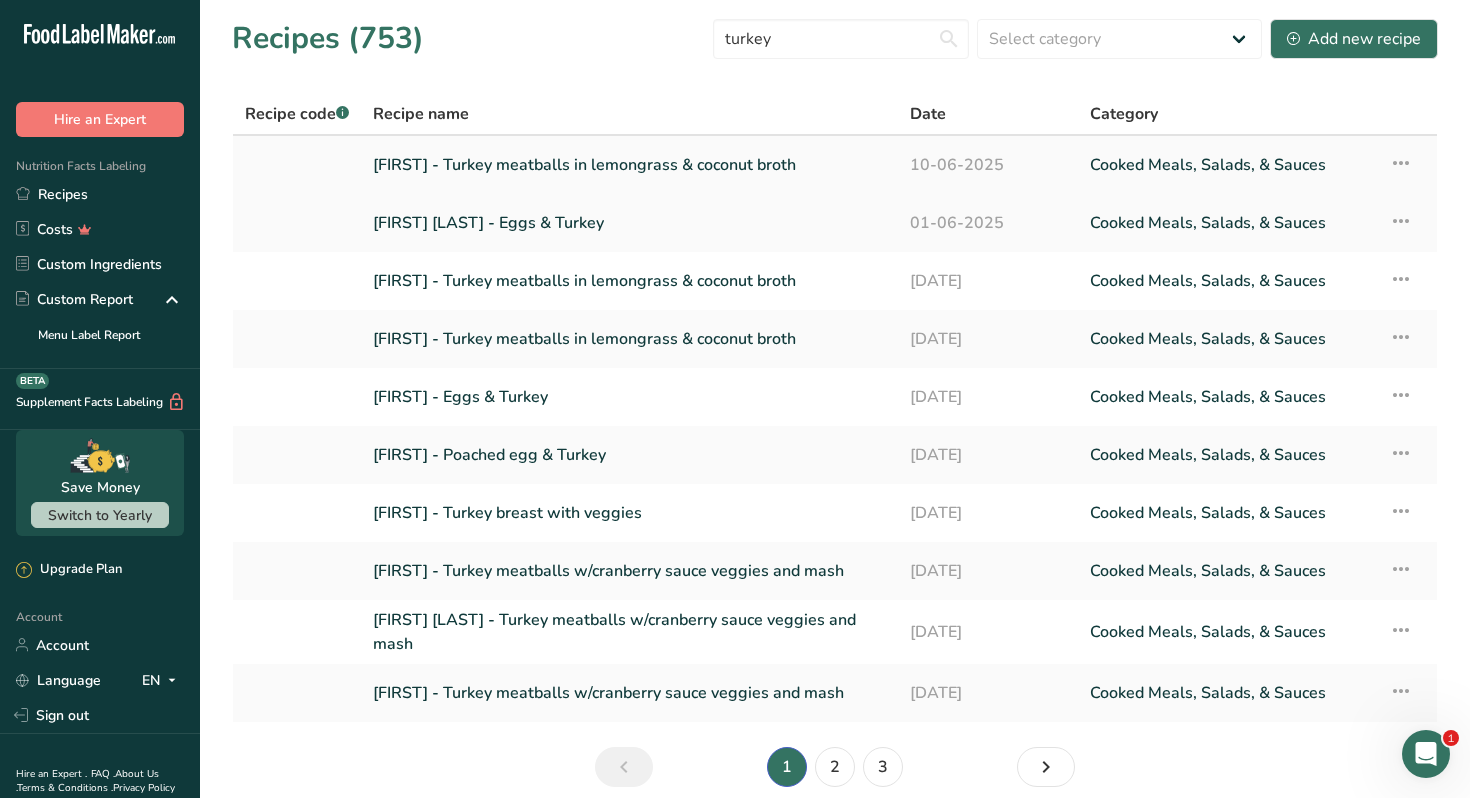click on "[FIRST] - Turkey meatballs in lemongrass & coconut broth" at bounding box center [629, 165] 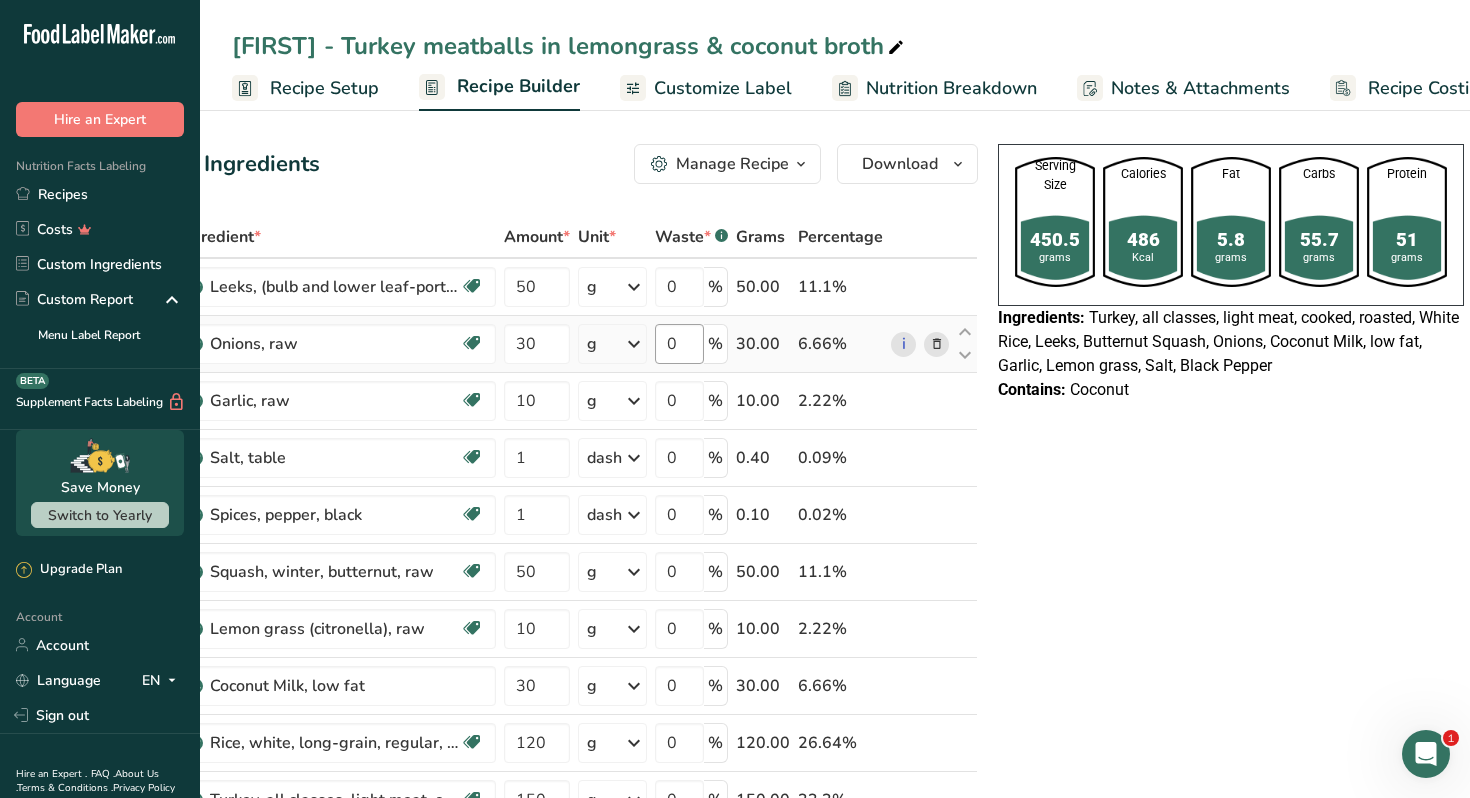scroll, scrollTop: 0, scrollLeft: 0, axis: both 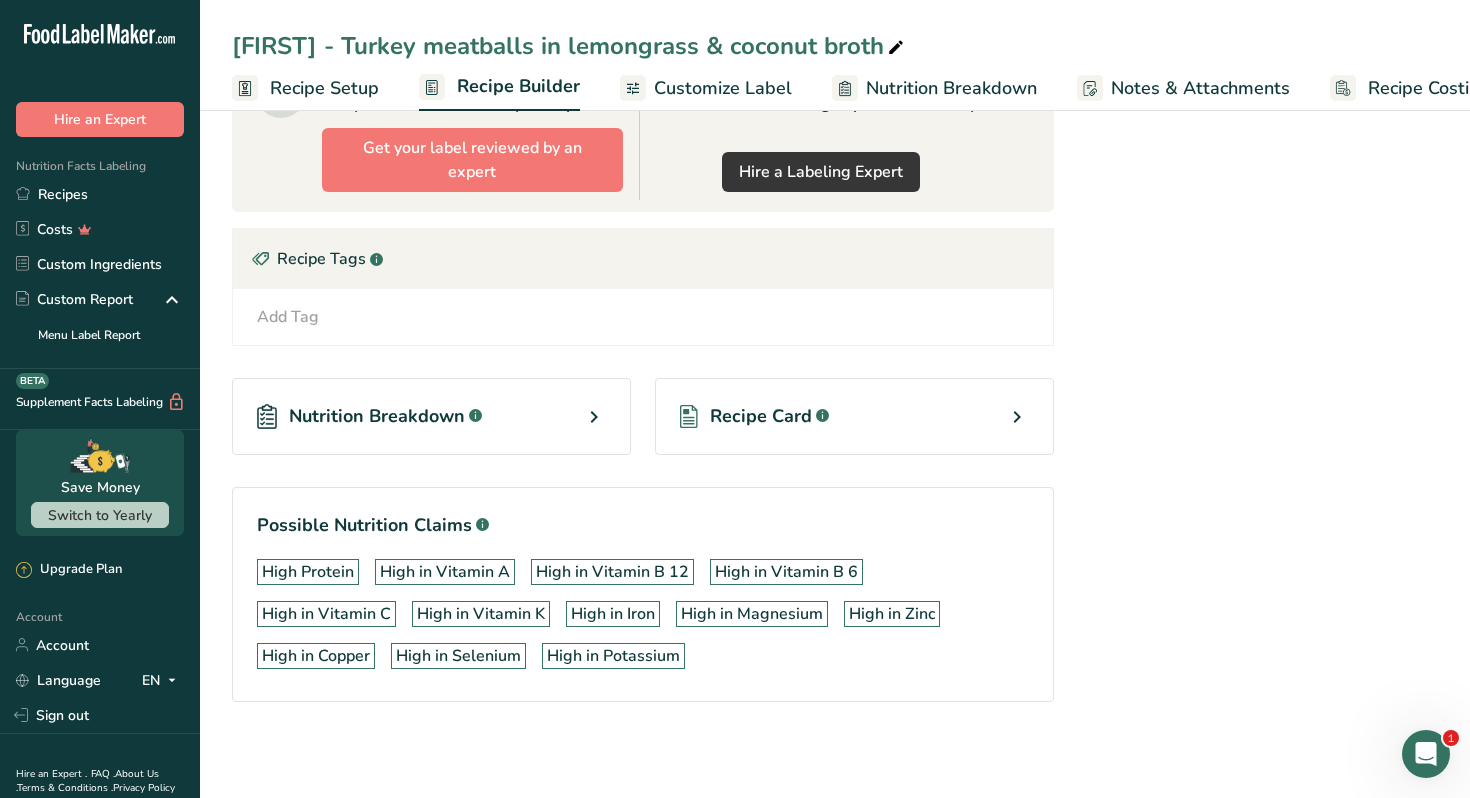 click on "Recipe Card
.a-a{fill:#347362;}.b-a{fill:#fff;}" at bounding box center (854, 416) 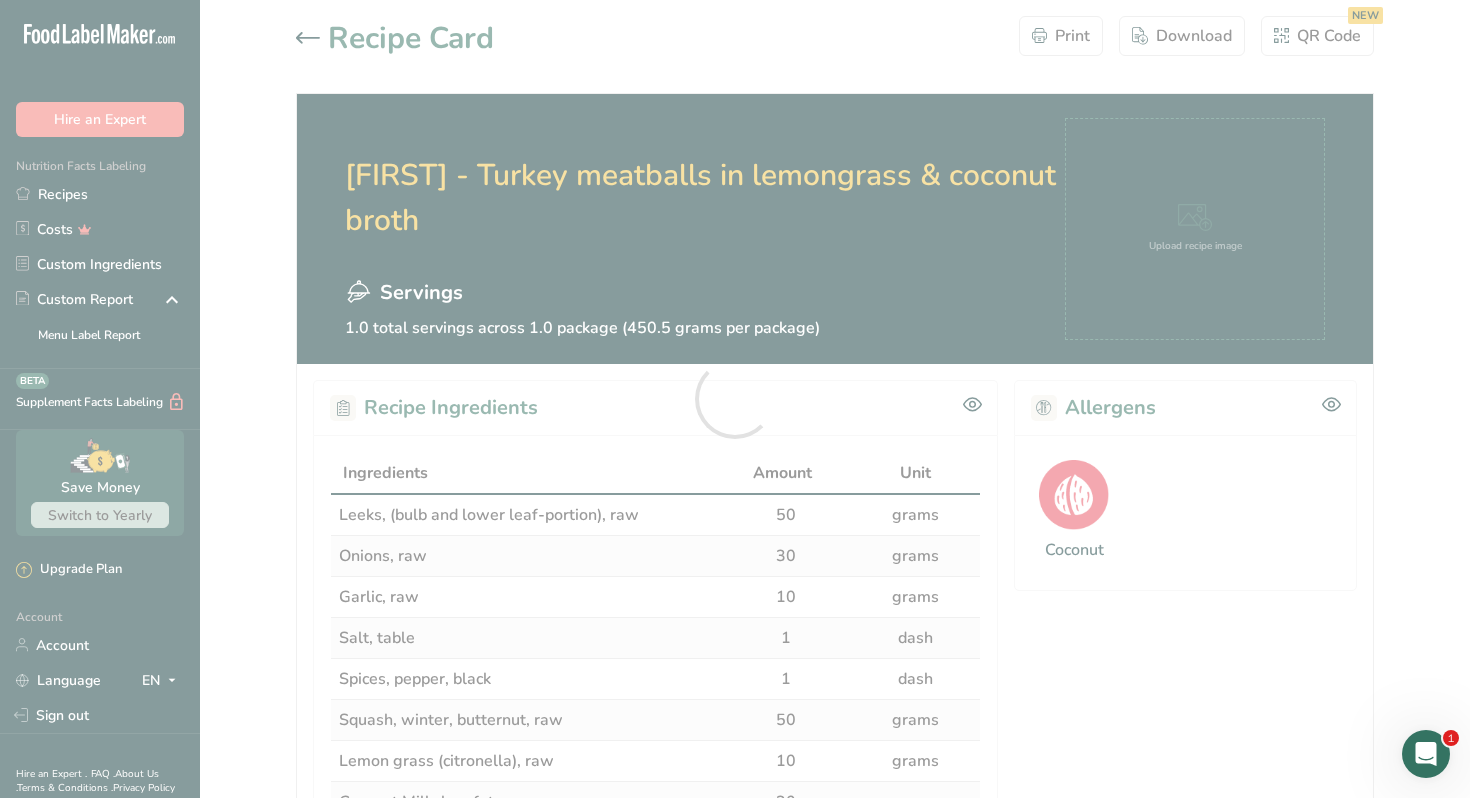 scroll, scrollTop: 0, scrollLeft: 0, axis: both 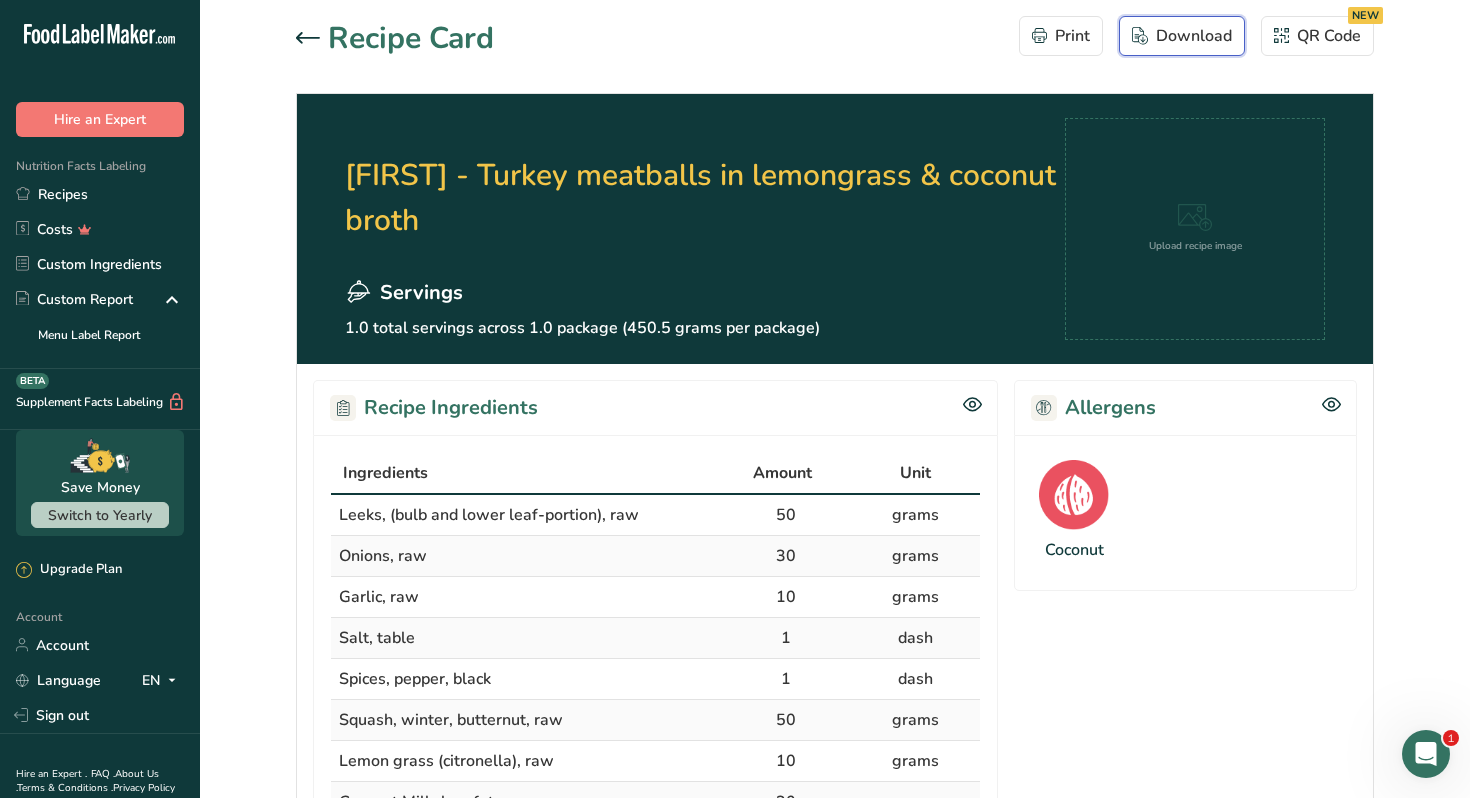 click on "Download" at bounding box center [1182, 36] 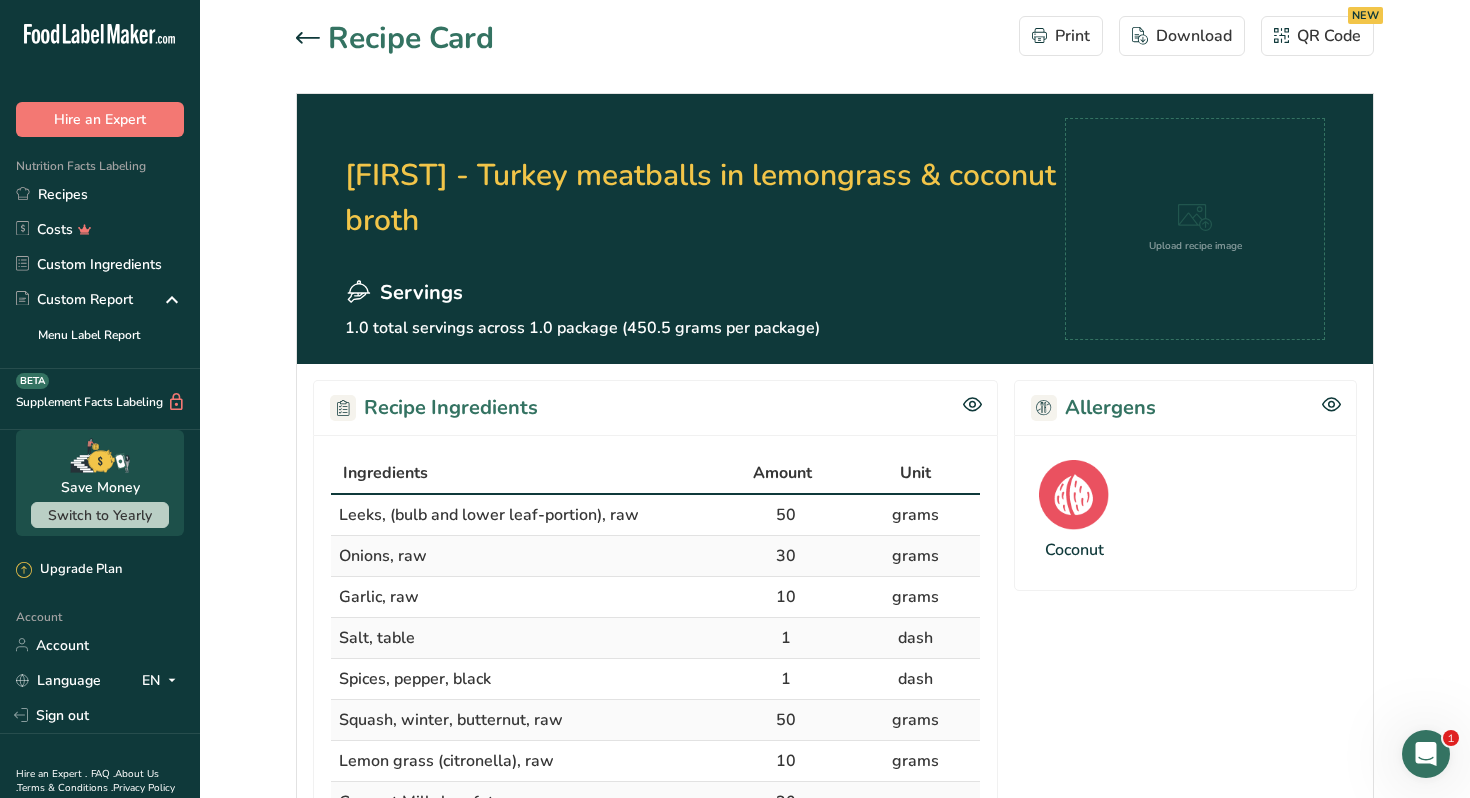 click on "[FIRST] - Turkey meatballs in lemongrass & coconut broth" at bounding box center [705, 198] 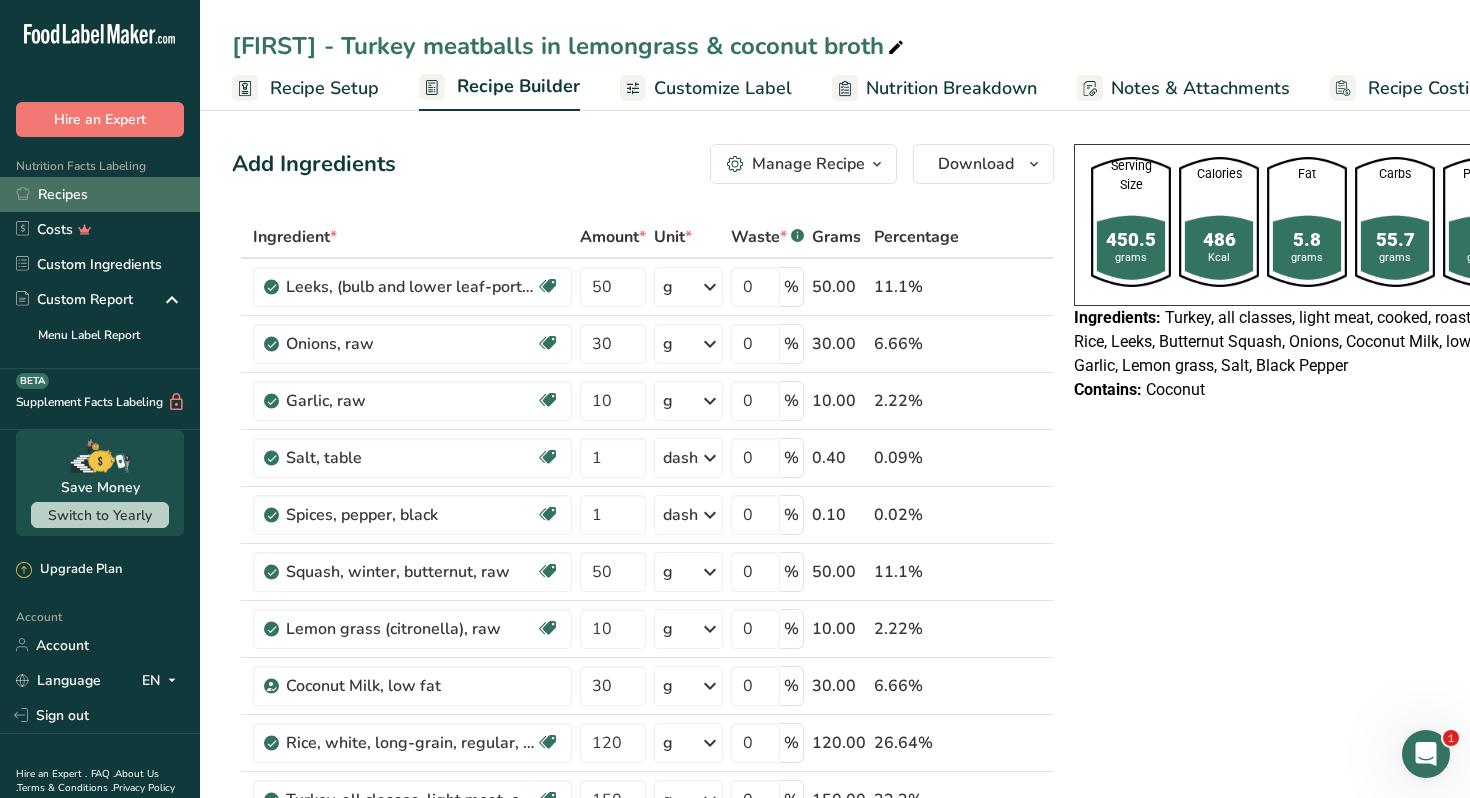 click on "Recipes" at bounding box center [100, 194] 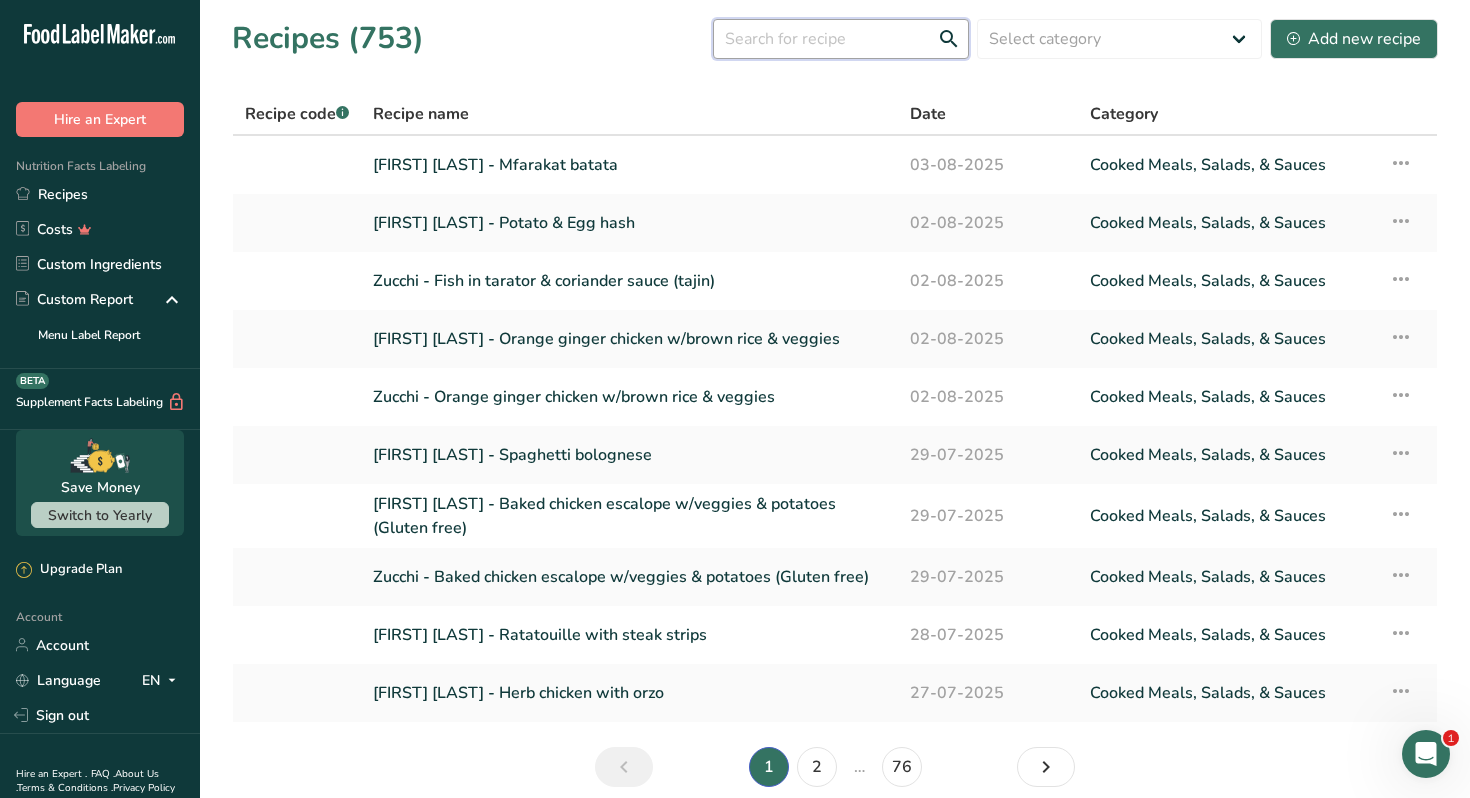 click at bounding box center [841, 39] 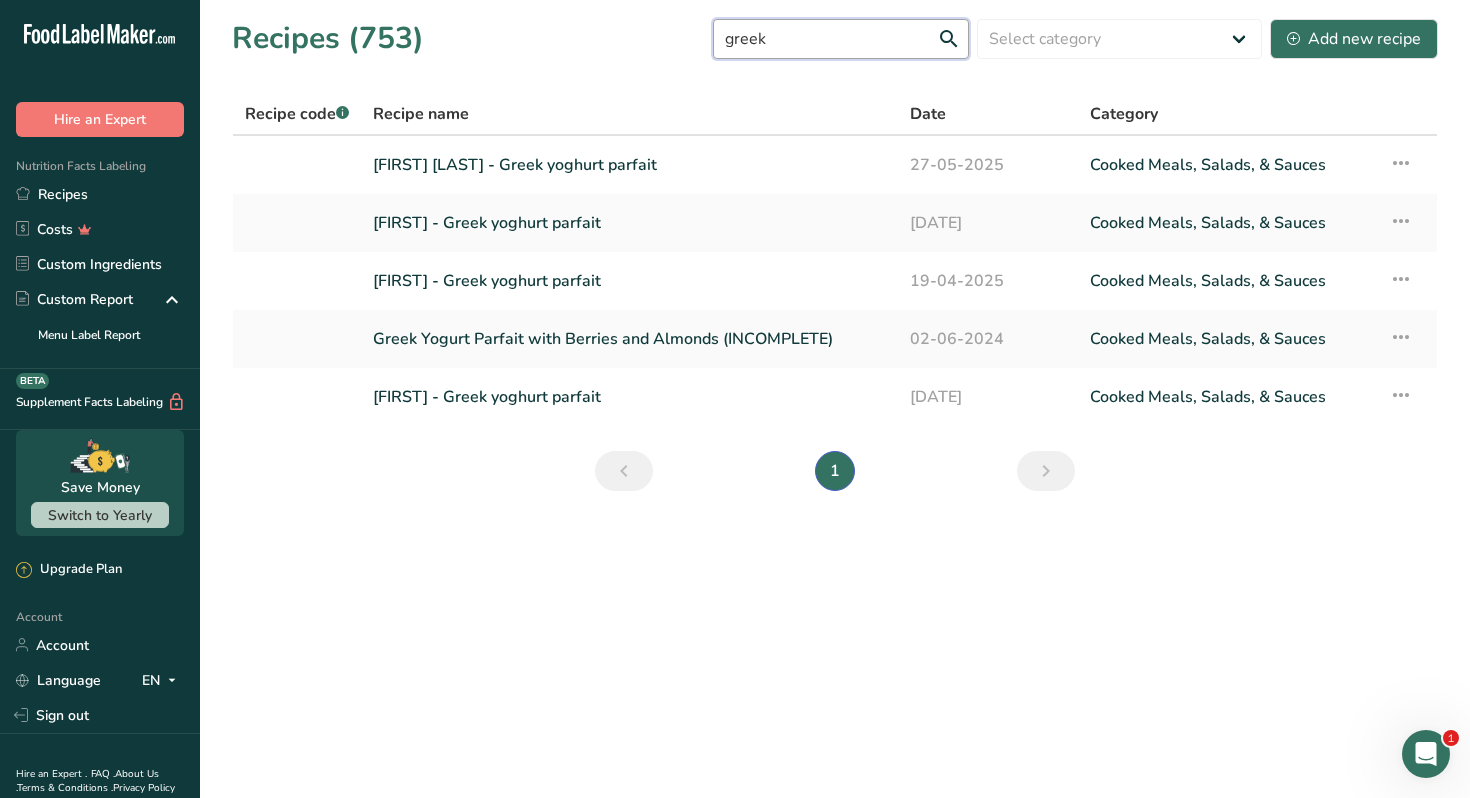 click on "greek" at bounding box center (841, 39) 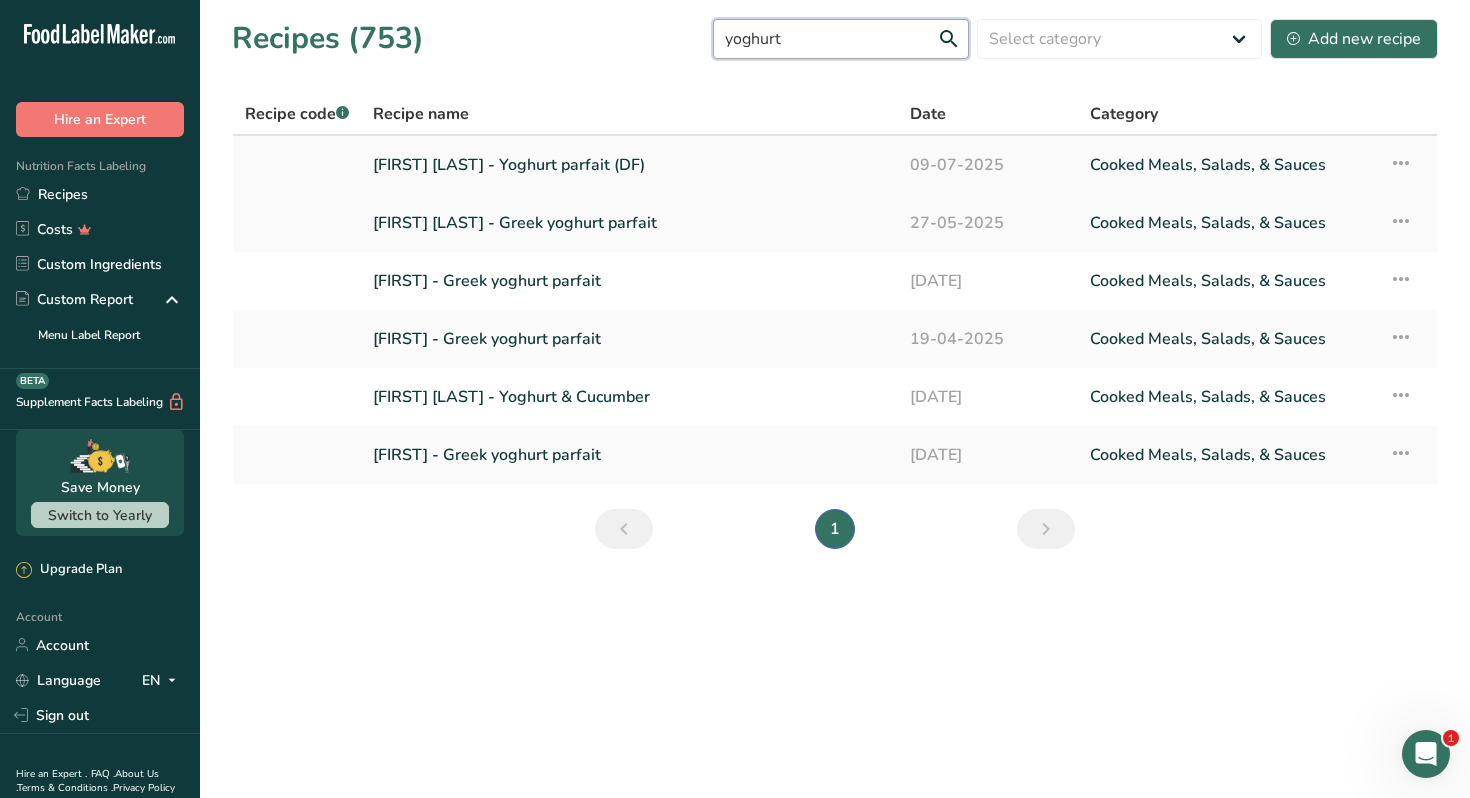 type on "yoghurt" 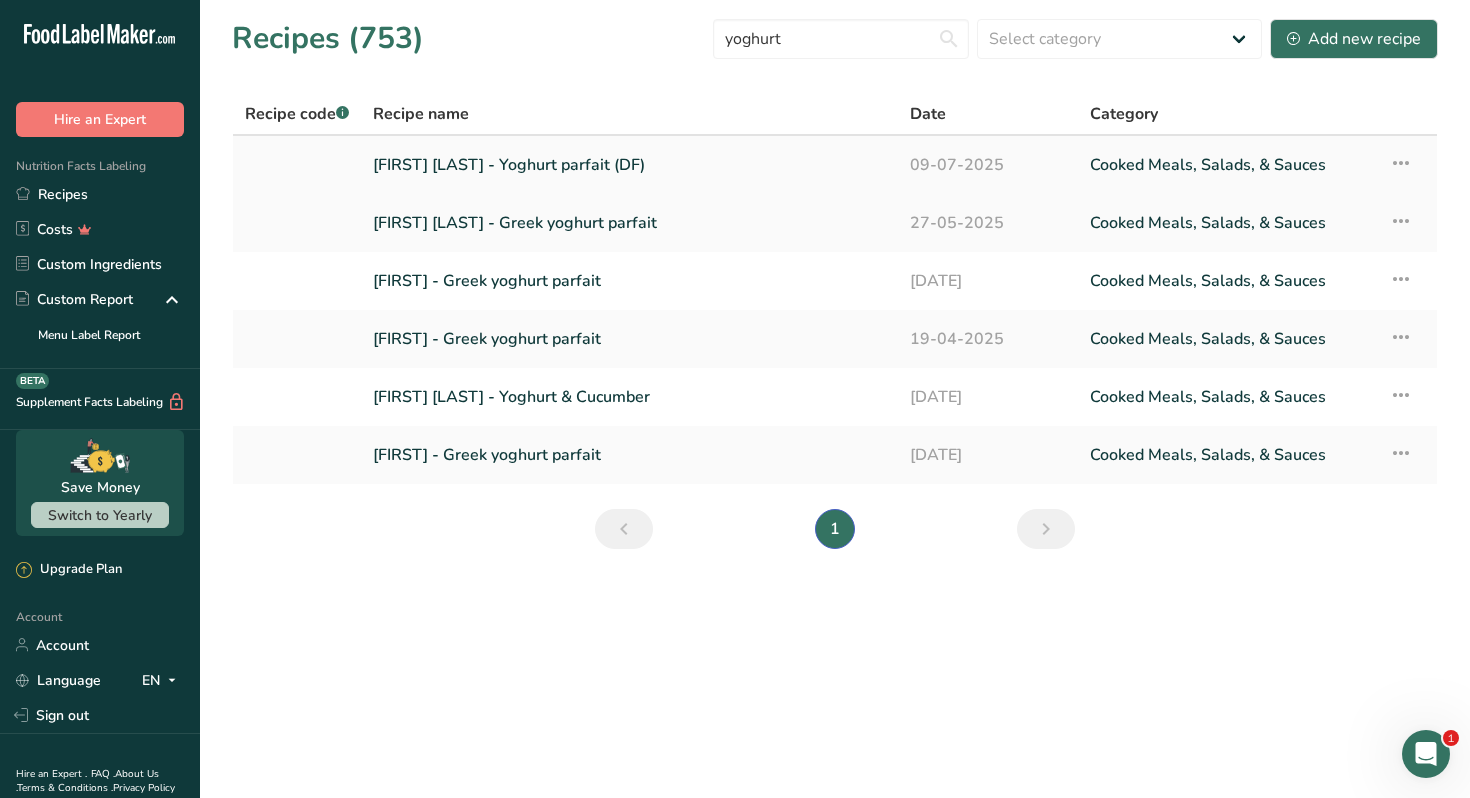 click on "[FIRST] [LAST] - Yoghurt parfait (DF)" at bounding box center (629, 165) 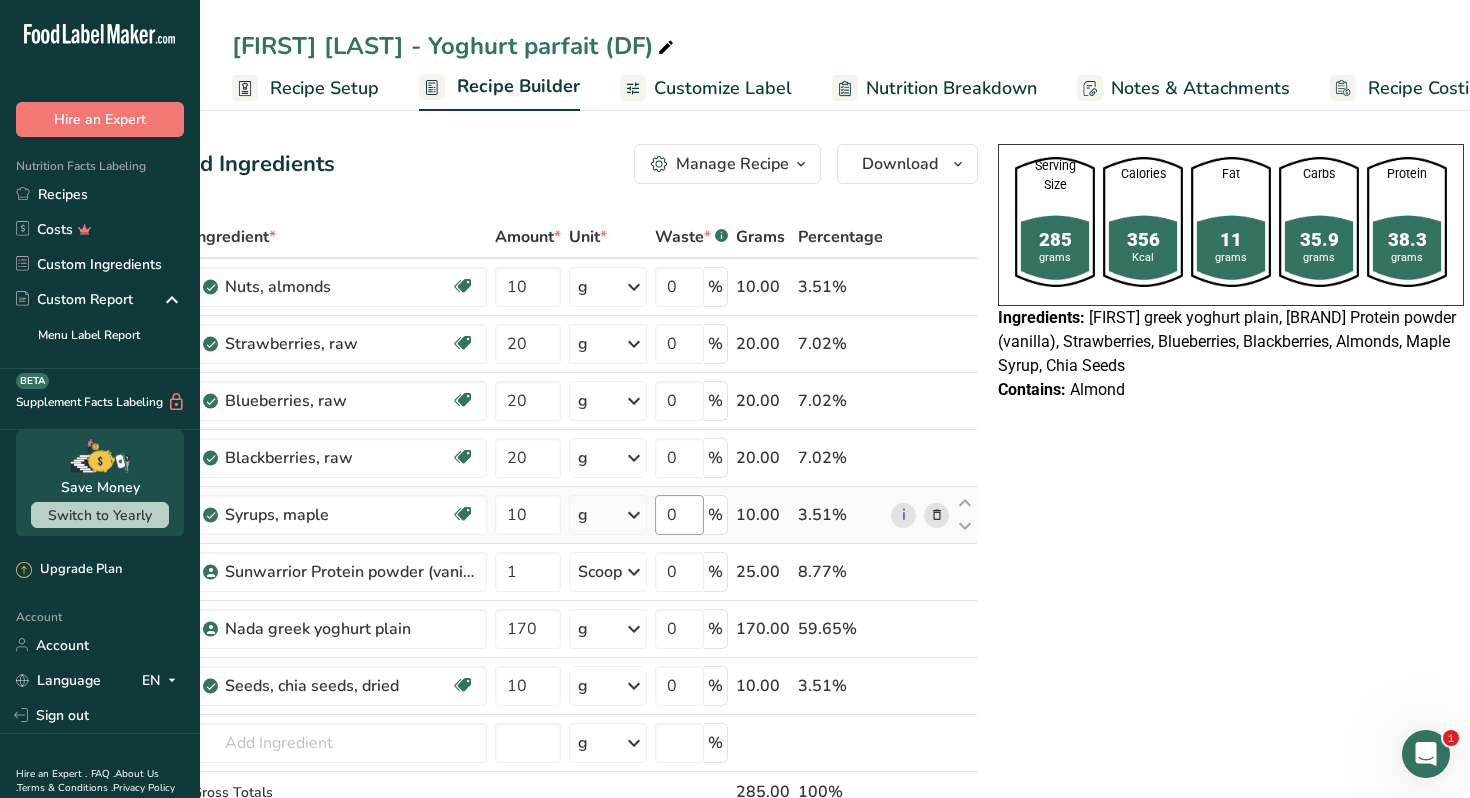 scroll, scrollTop: 0, scrollLeft: 0, axis: both 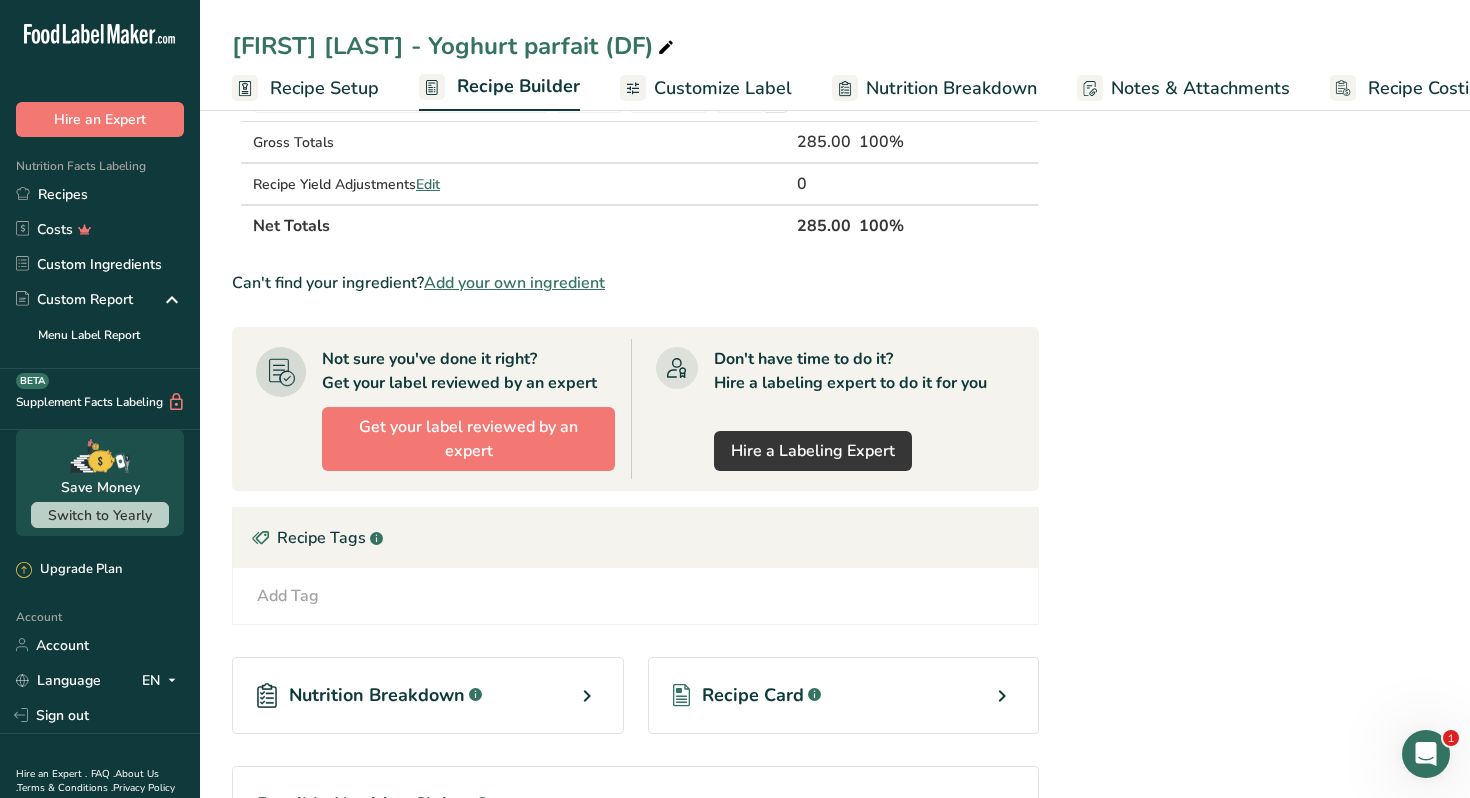click on "Recipe Card
.a-a{fill:#347362;}.b-a{fill:#fff;}" at bounding box center [844, 695] 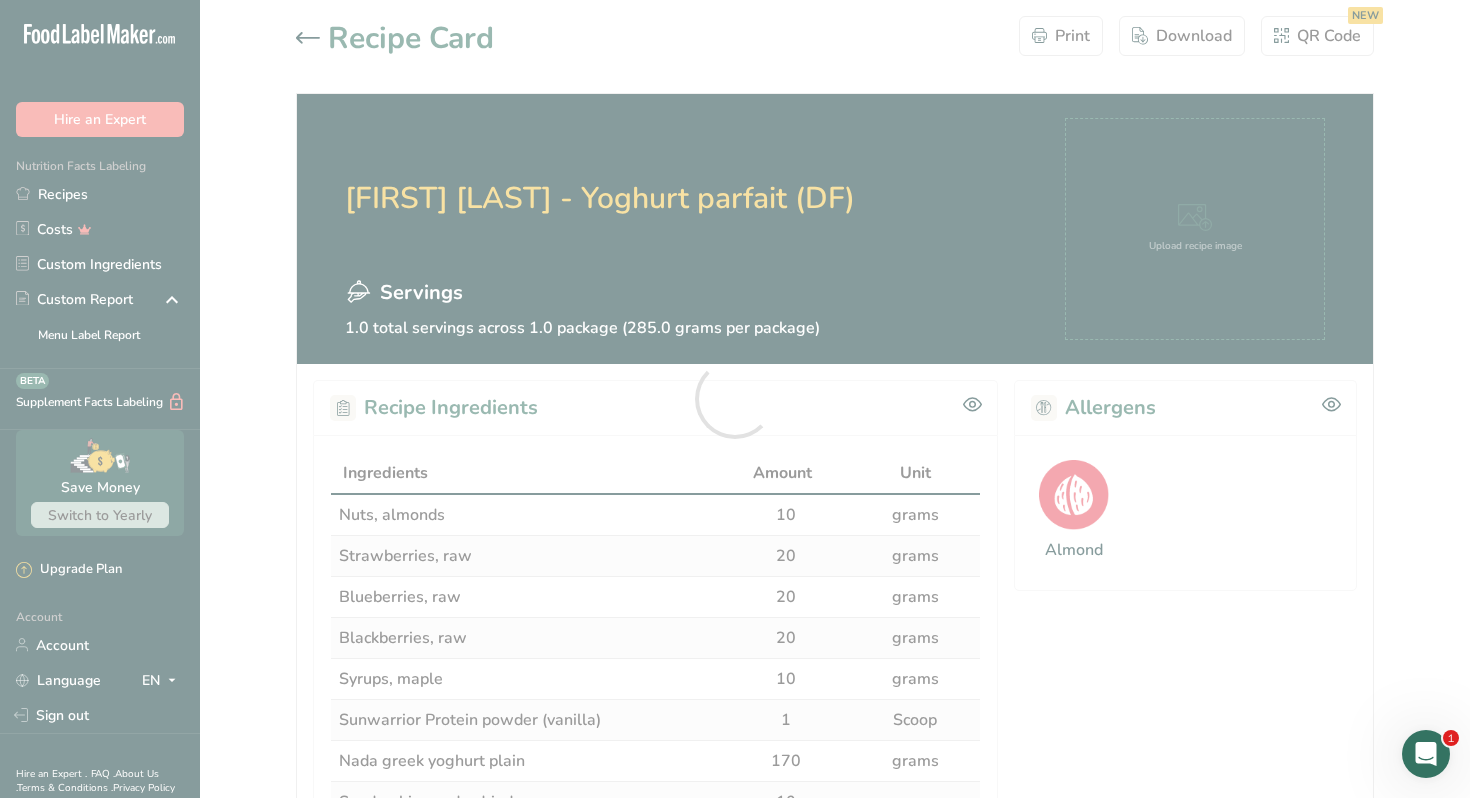 scroll, scrollTop: 0, scrollLeft: 0, axis: both 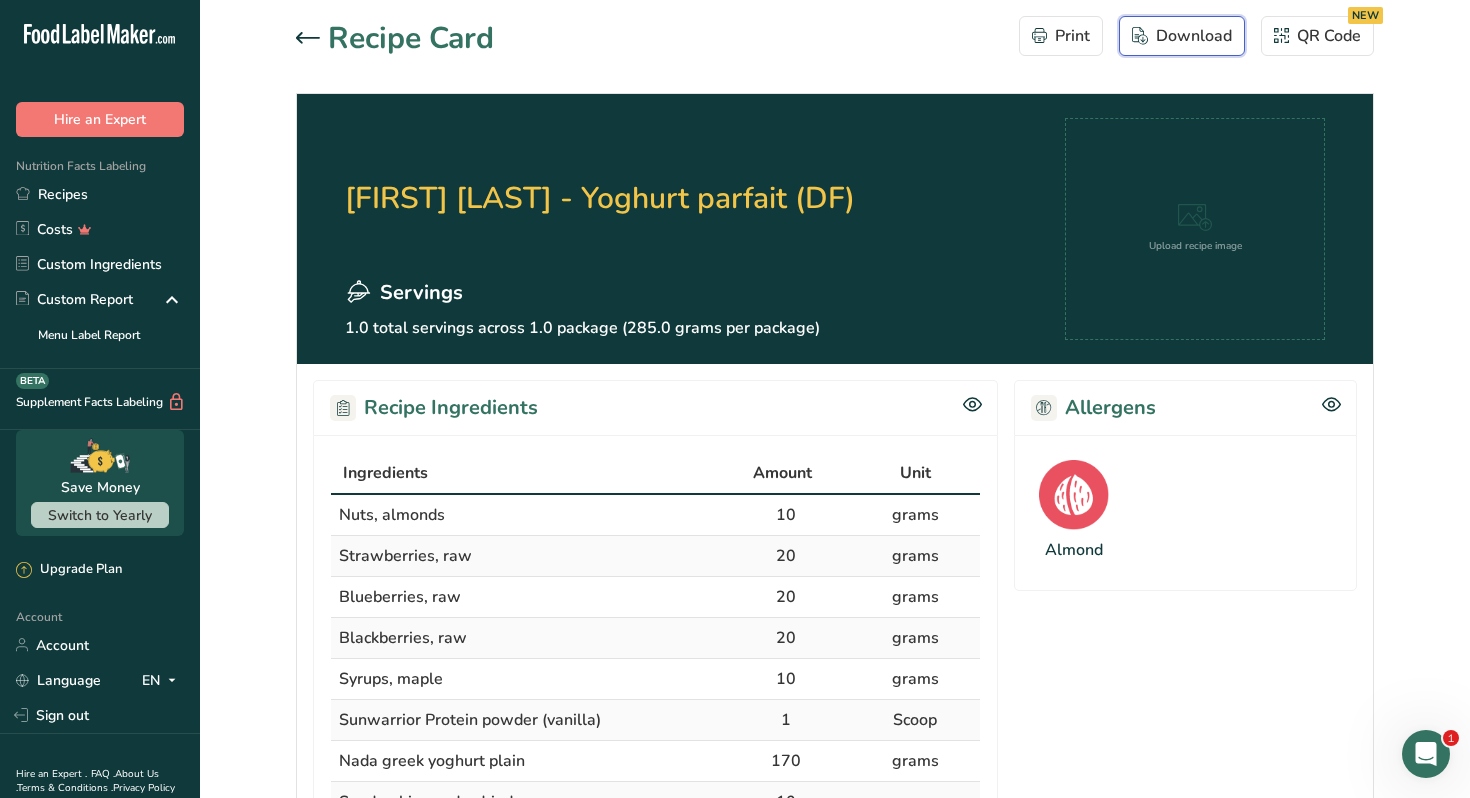 click on "Download" at bounding box center (1182, 36) 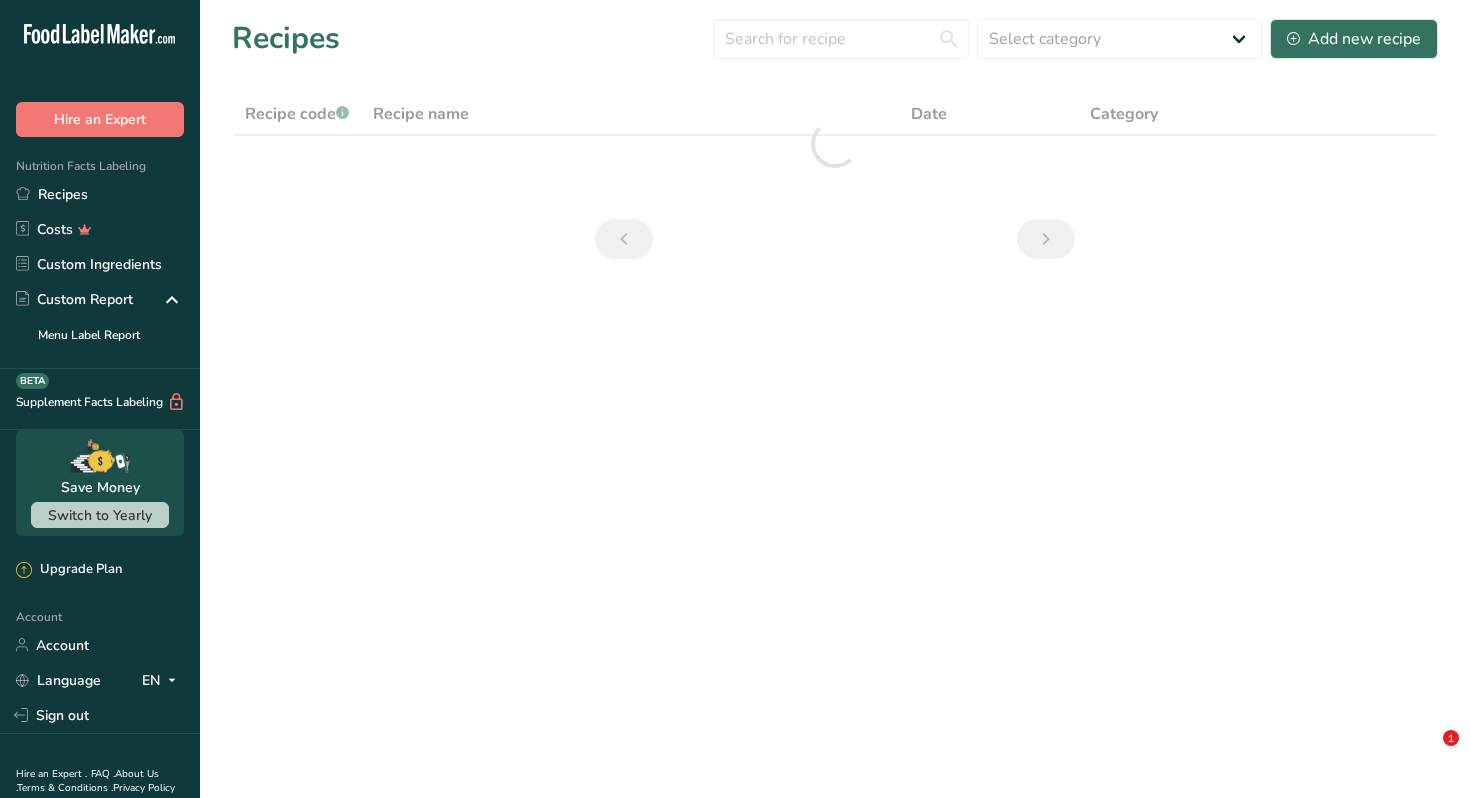 scroll, scrollTop: 0, scrollLeft: 0, axis: both 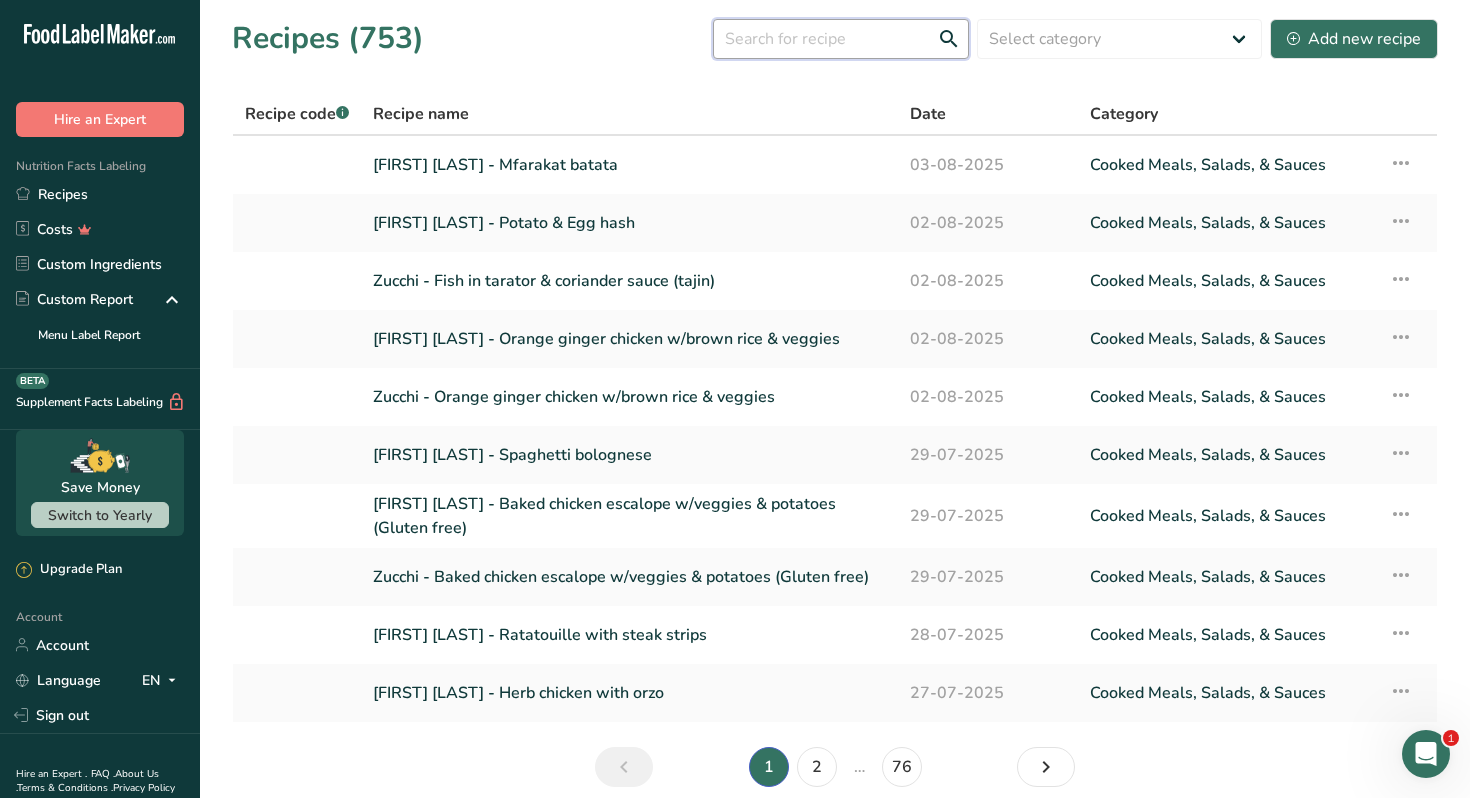 click at bounding box center [841, 39] 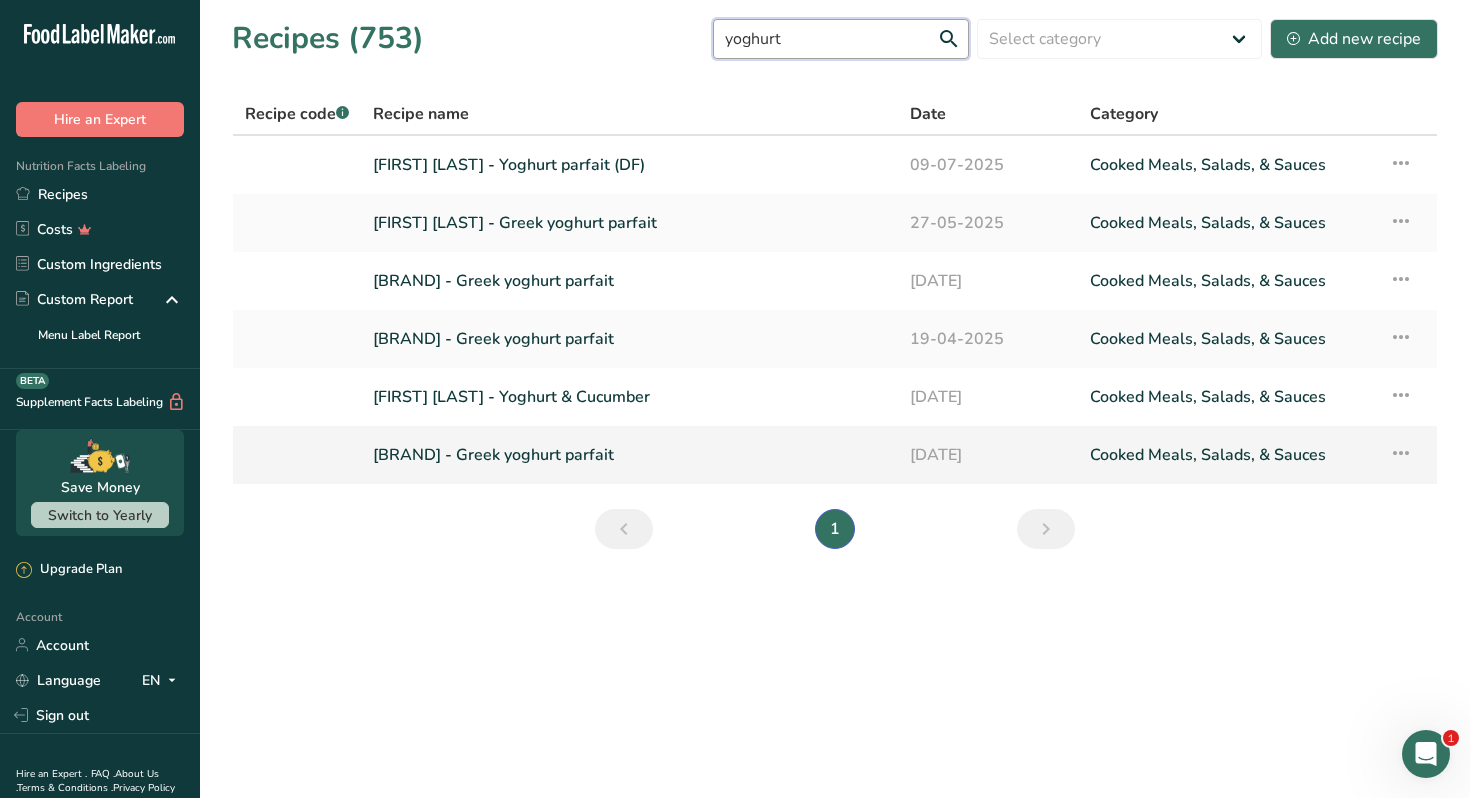 type on "yoghurt" 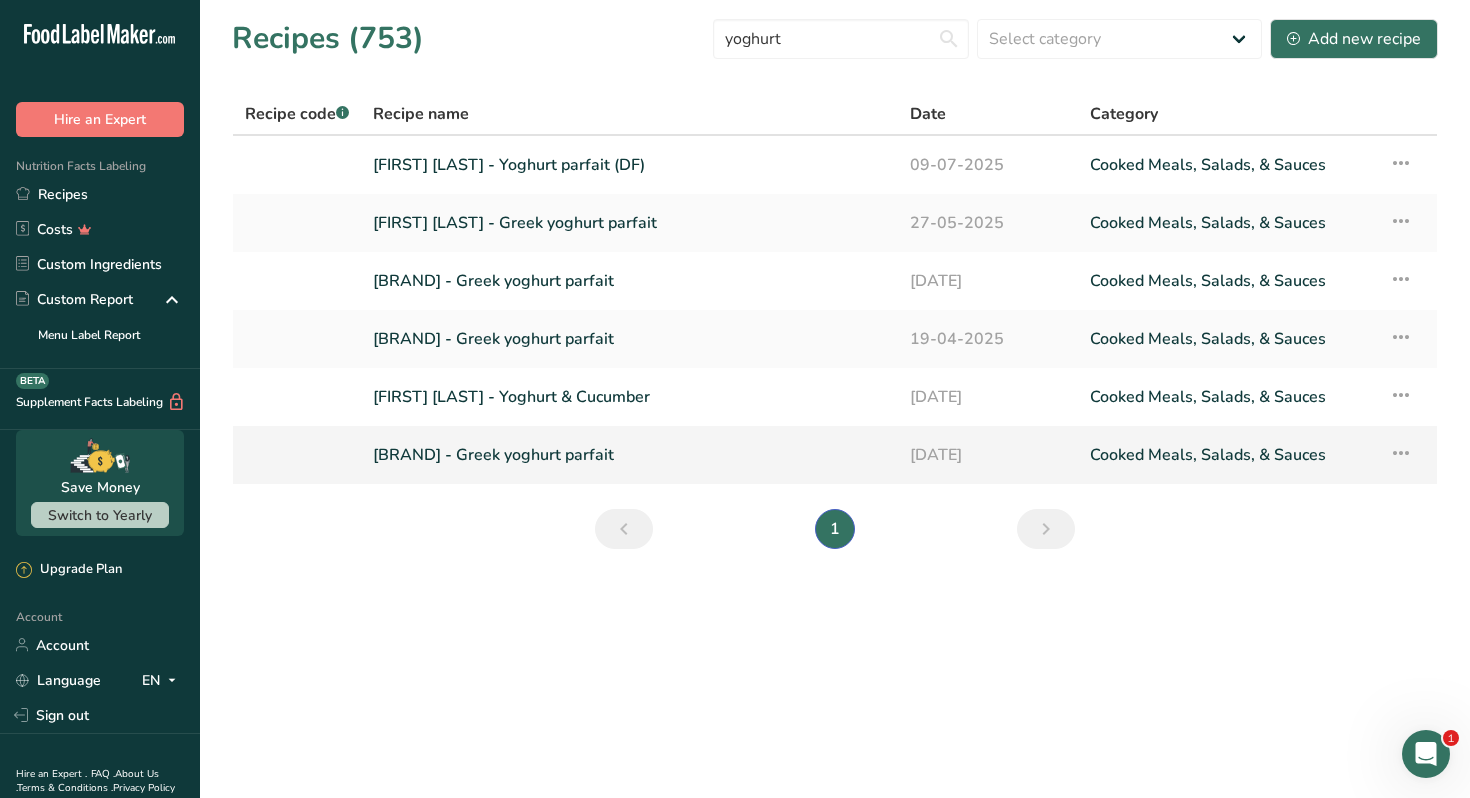 click on "[FIRST] - Greek yoghurt parfait" at bounding box center (629, 455) 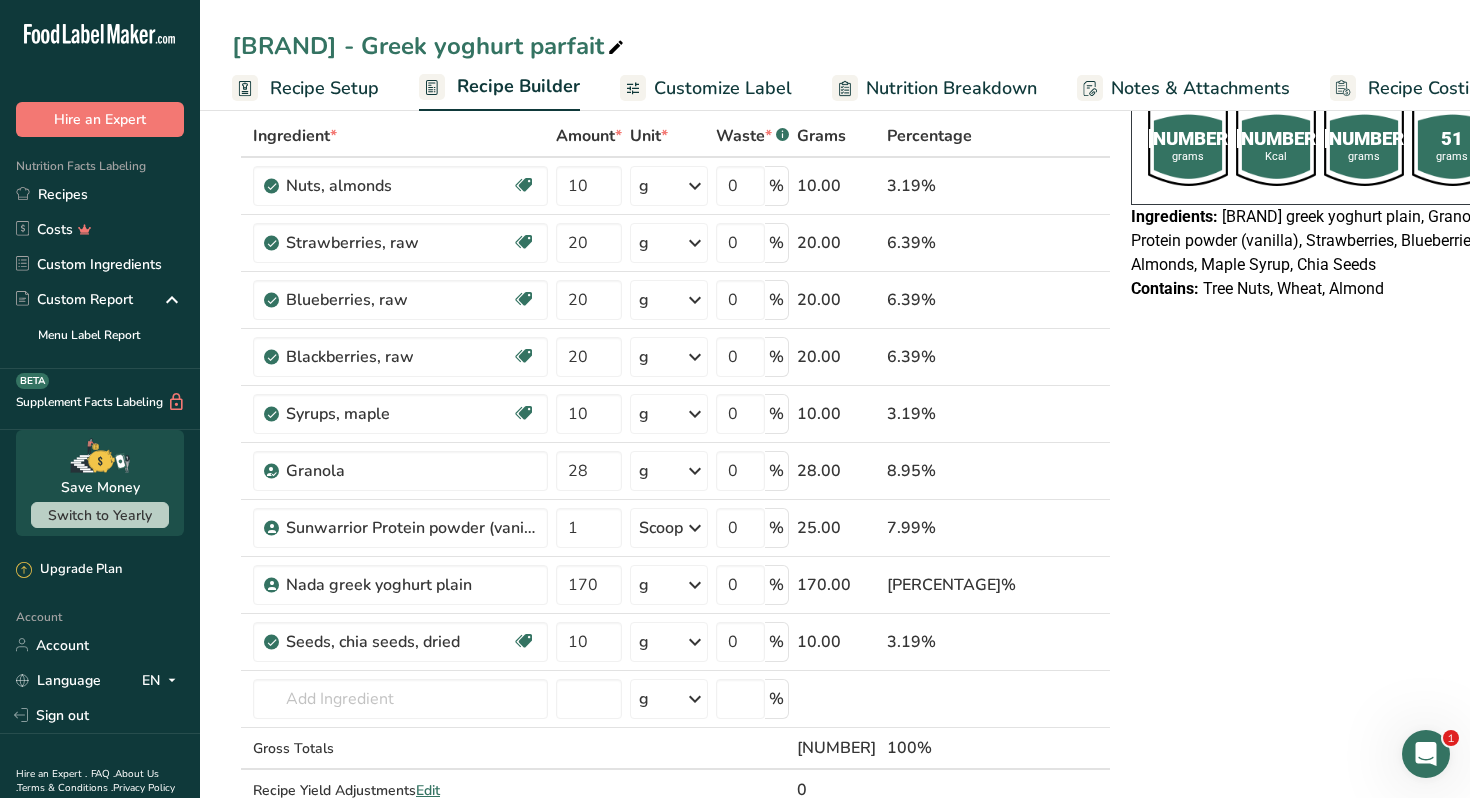 scroll, scrollTop: 102, scrollLeft: 0, axis: vertical 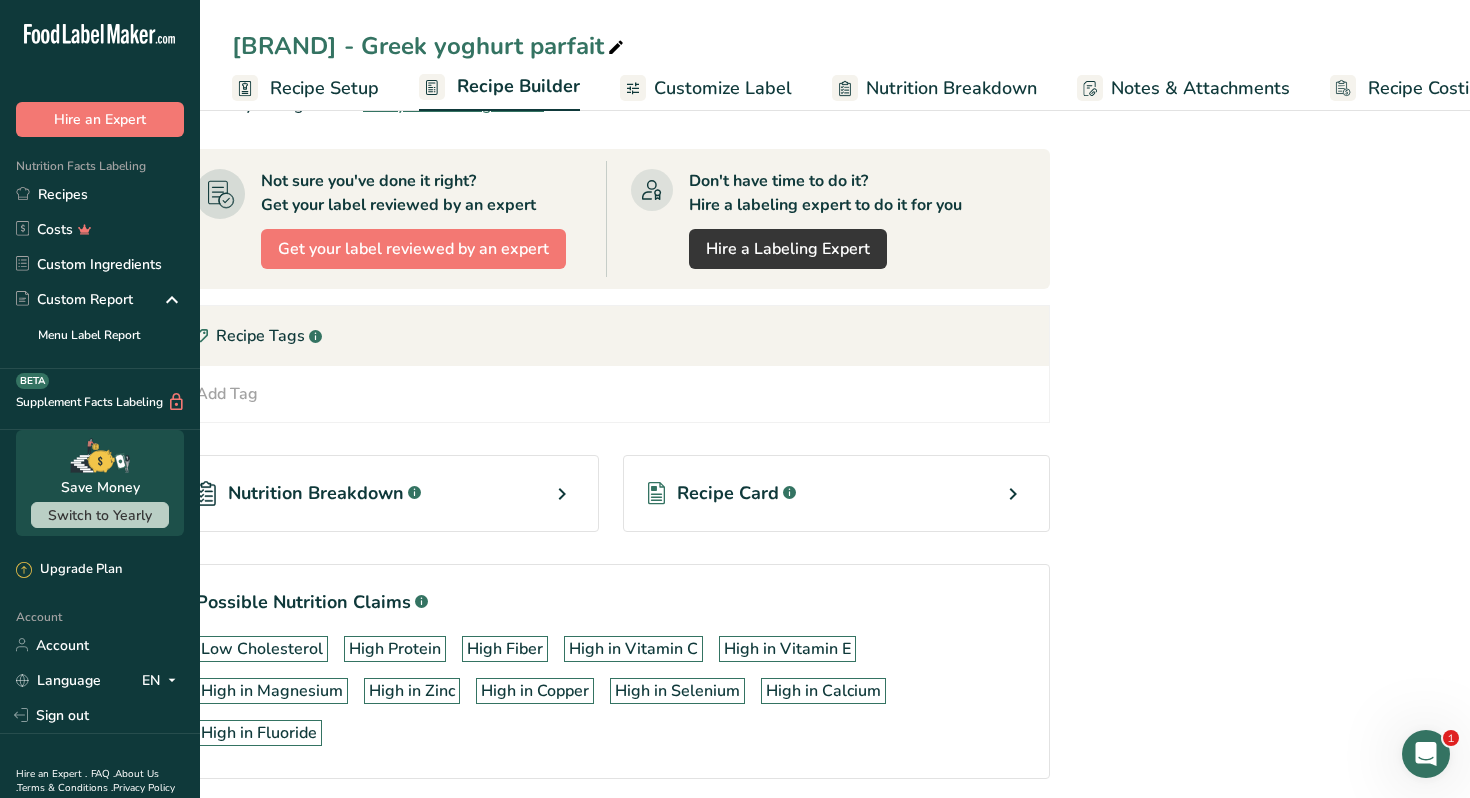 click on "Recipe Card
.a-a{fill:#347362;}.b-a{fill:#fff;}" at bounding box center [837, 493] 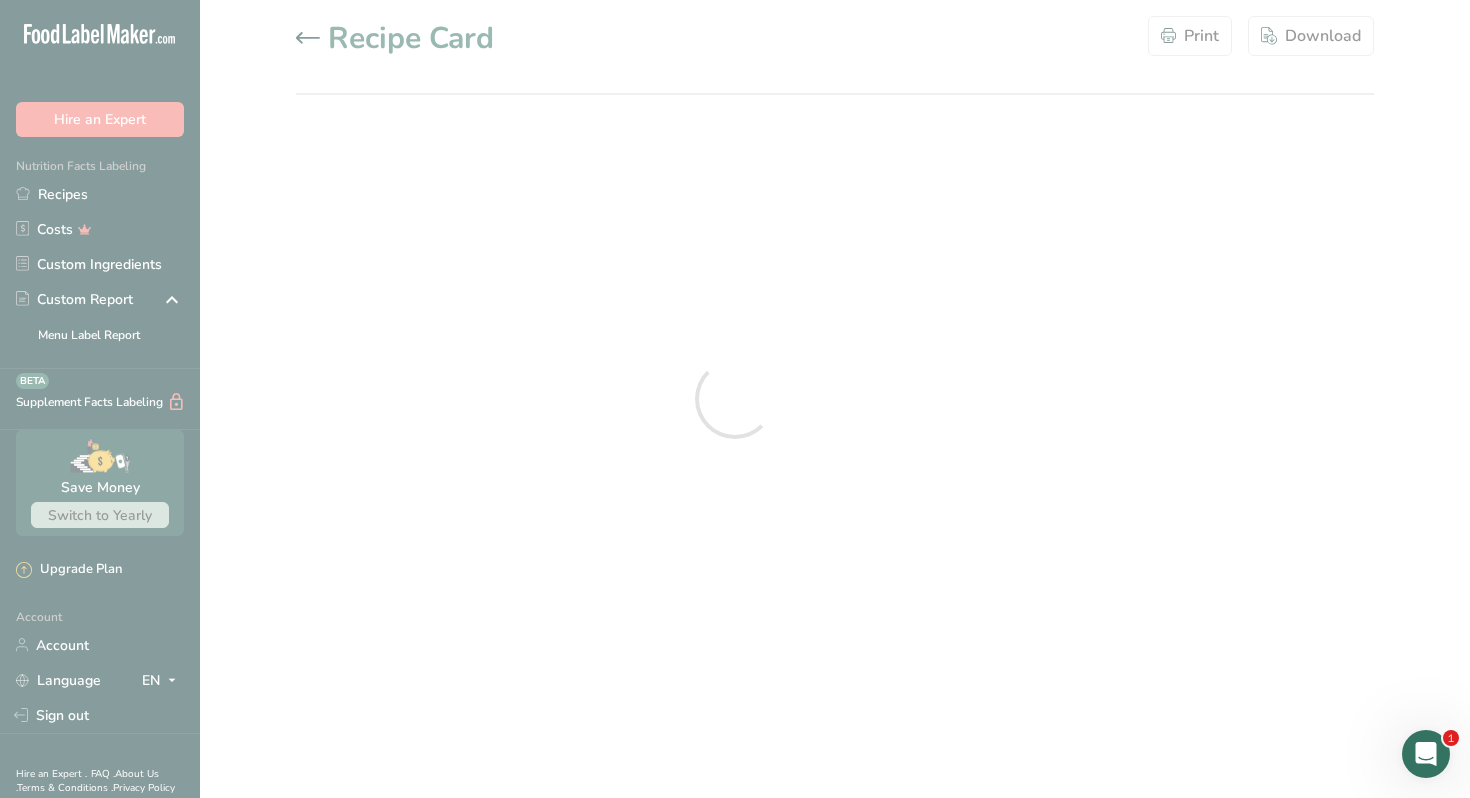 scroll, scrollTop: 0, scrollLeft: 0, axis: both 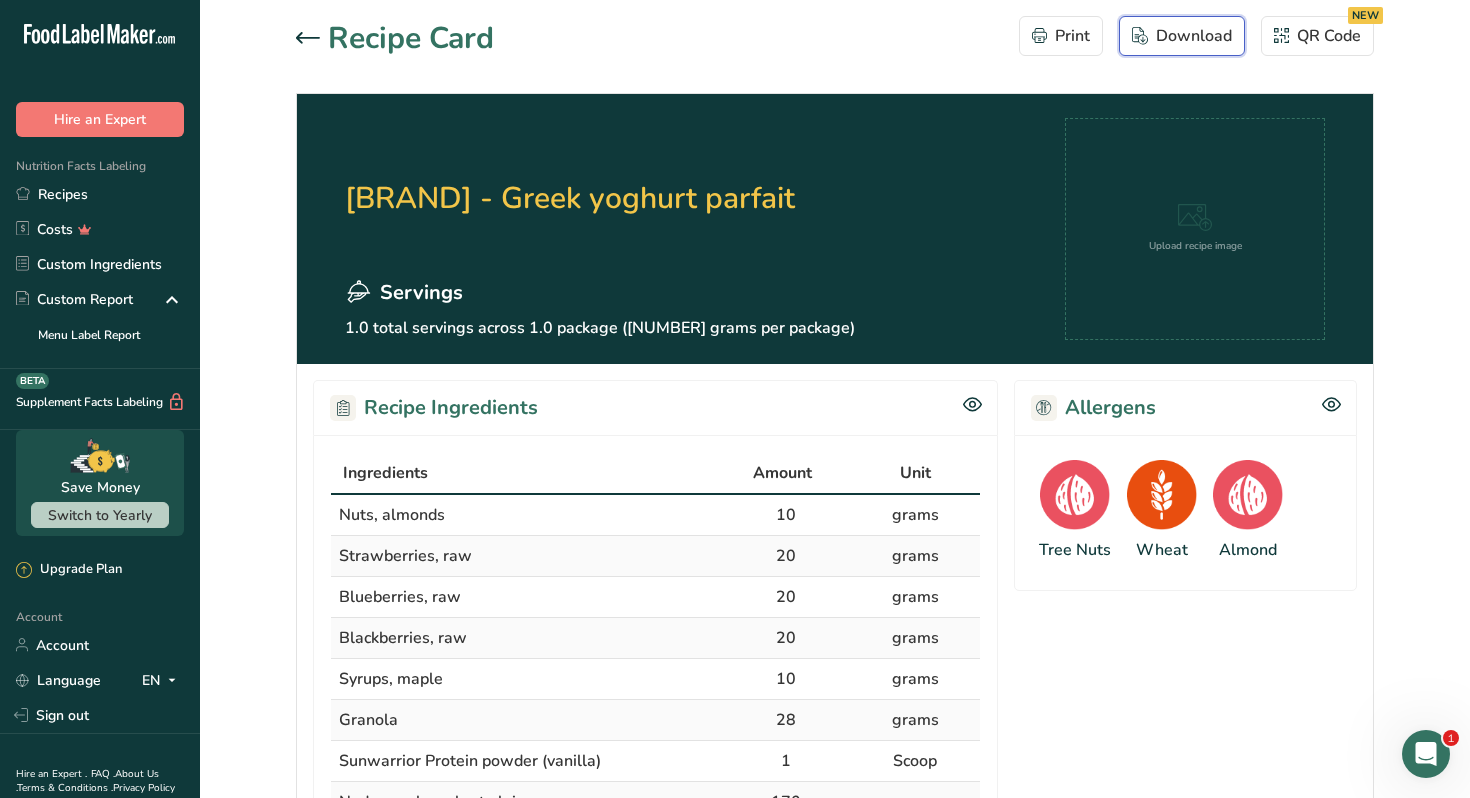 click on "Download" at bounding box center [1182, 36] 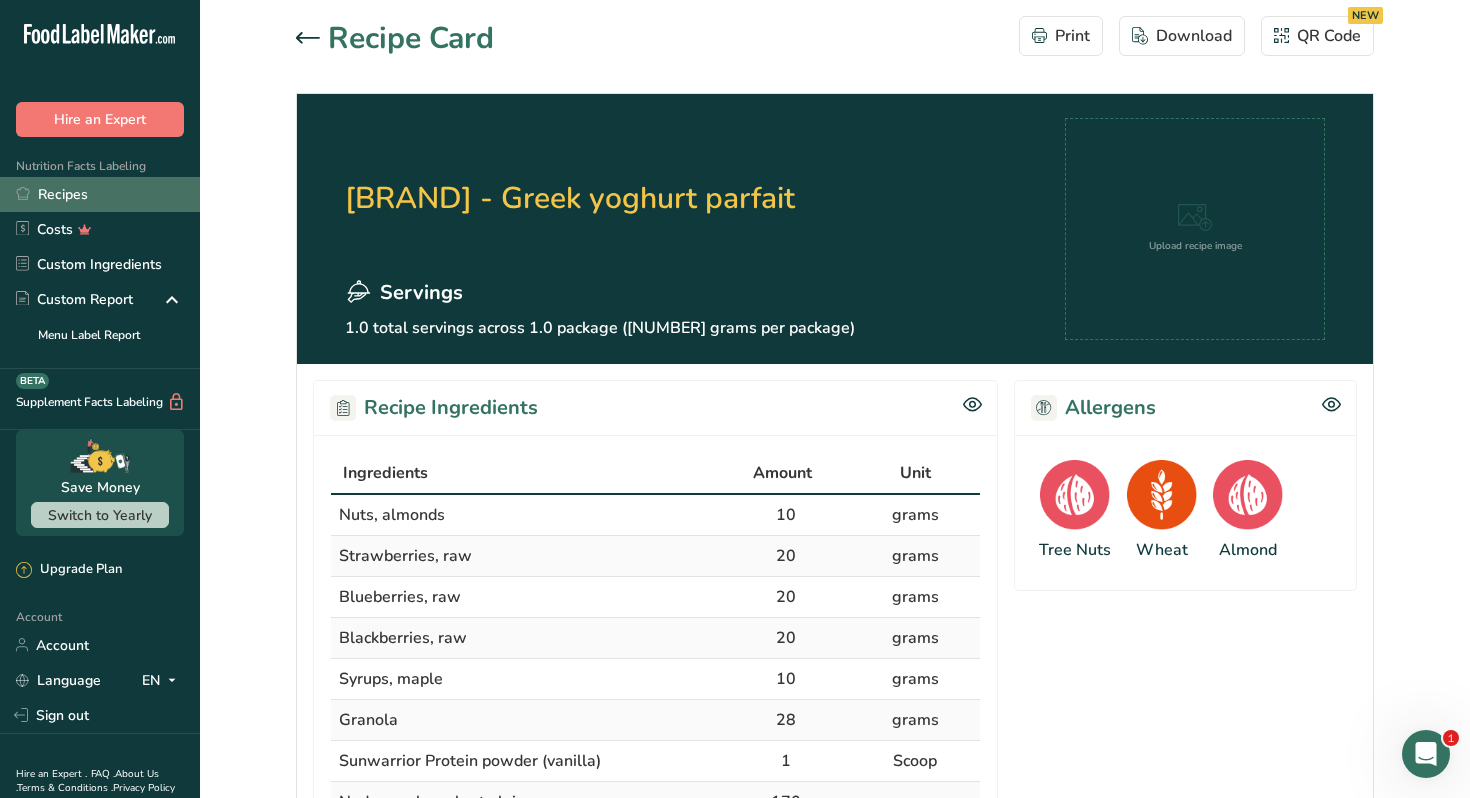 click on "Recipes" at bounding box center (100, 194) 